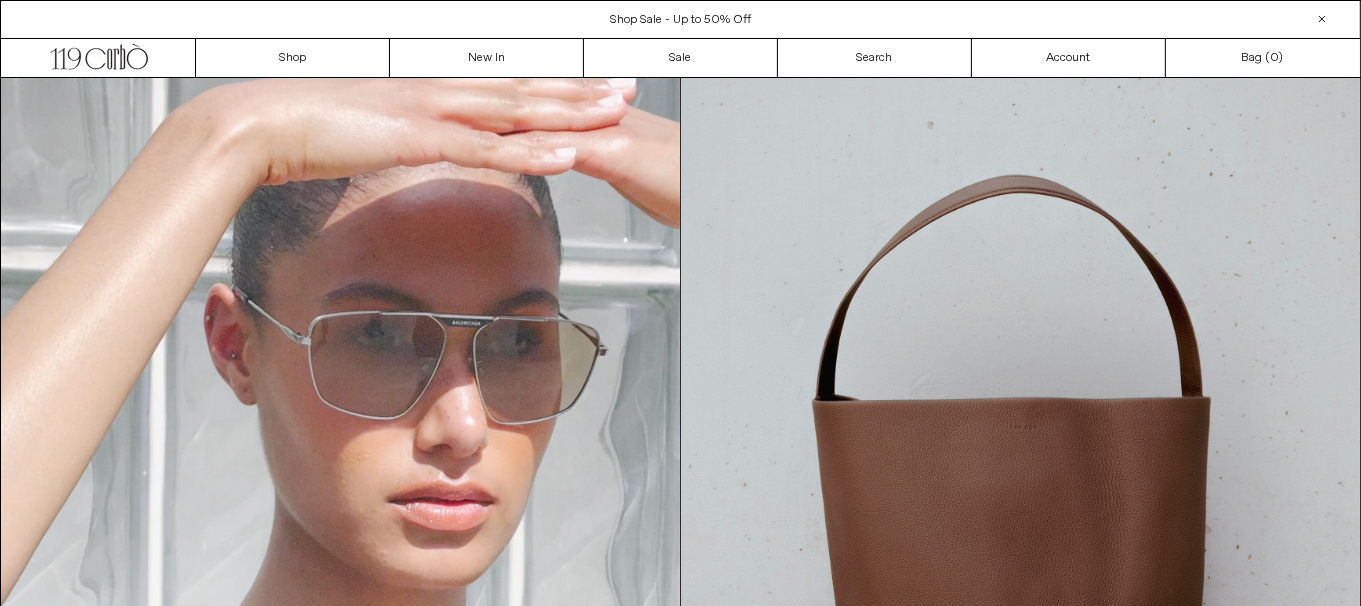 scroll, scrollTop: 0, scrollLeft: 0, axis: both 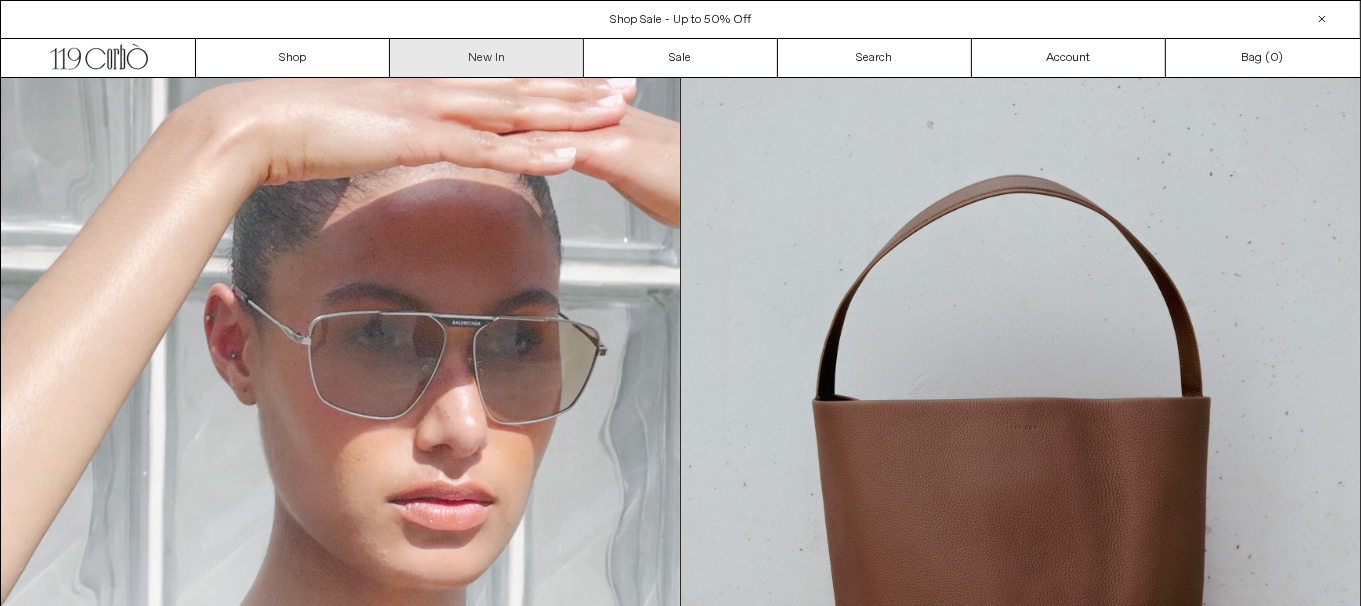 click on "New In" at bounding box center (487, 58) 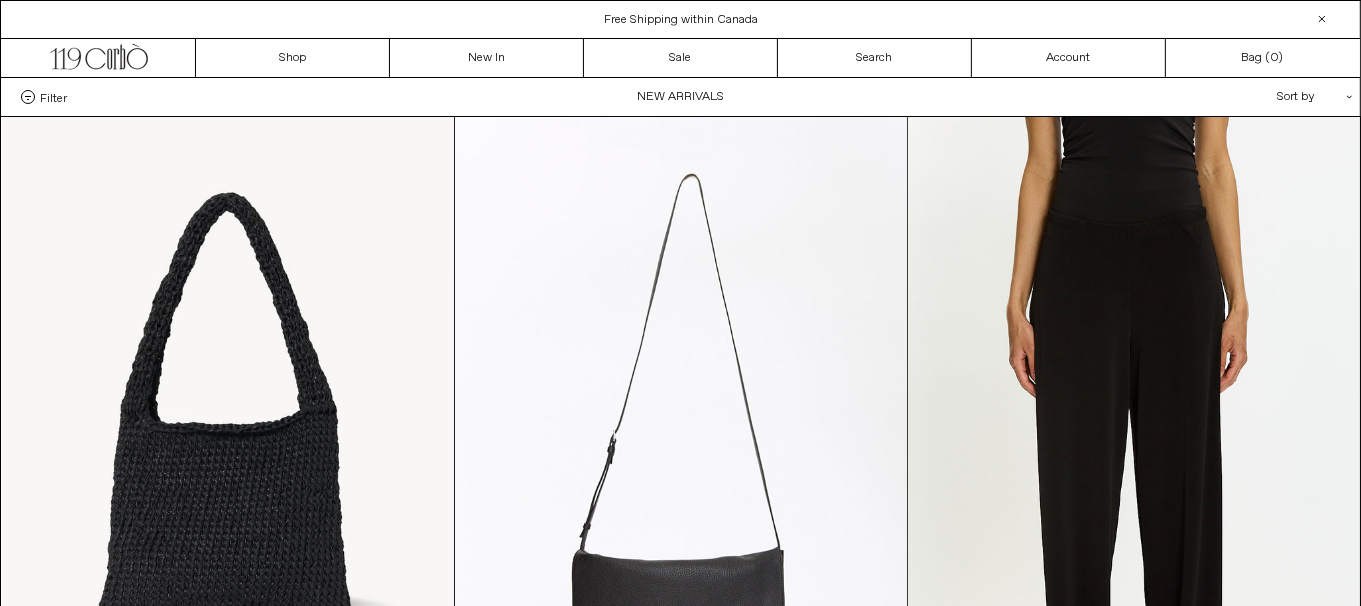 scroll, scrollTop: 0, scrollLeft: 0, axis: both 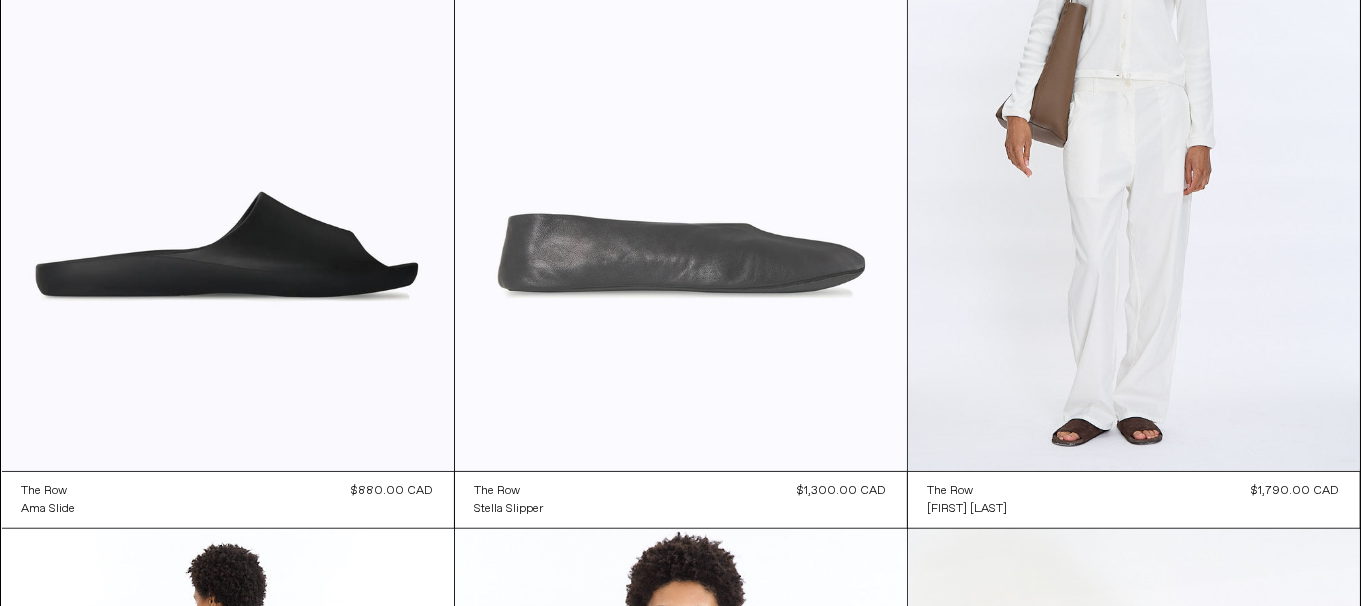 click at bounding box center (681, 132) 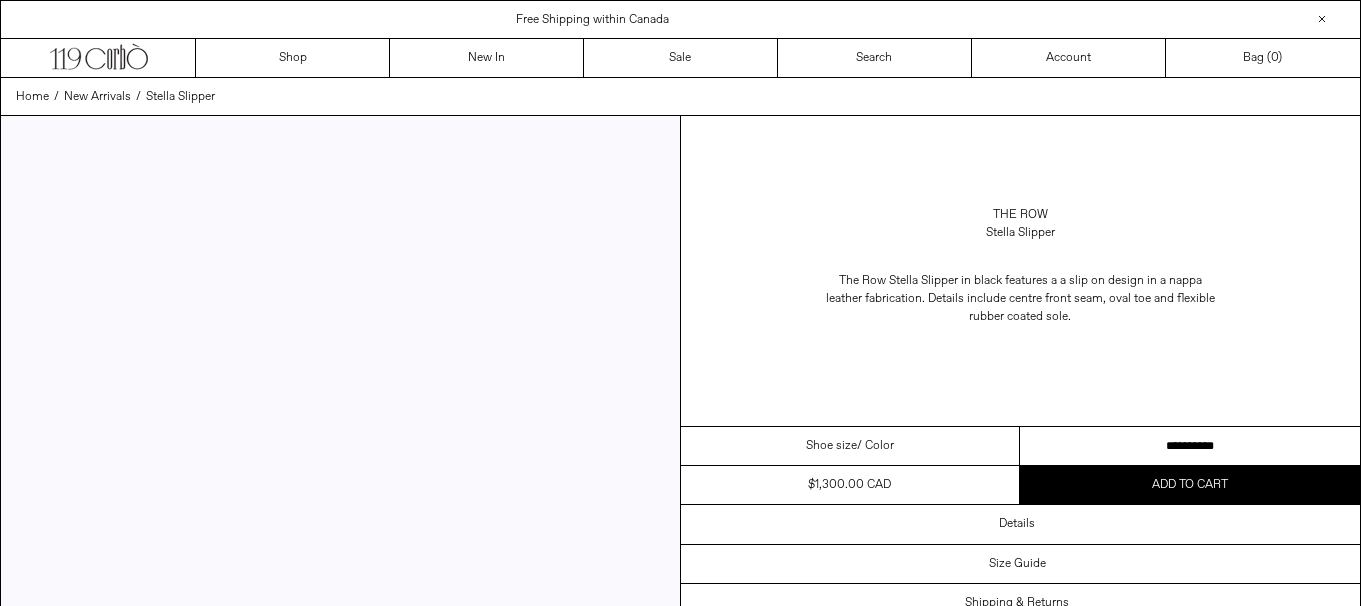scroll, scrollTop: 0, scrollLeft: 0, axis: both 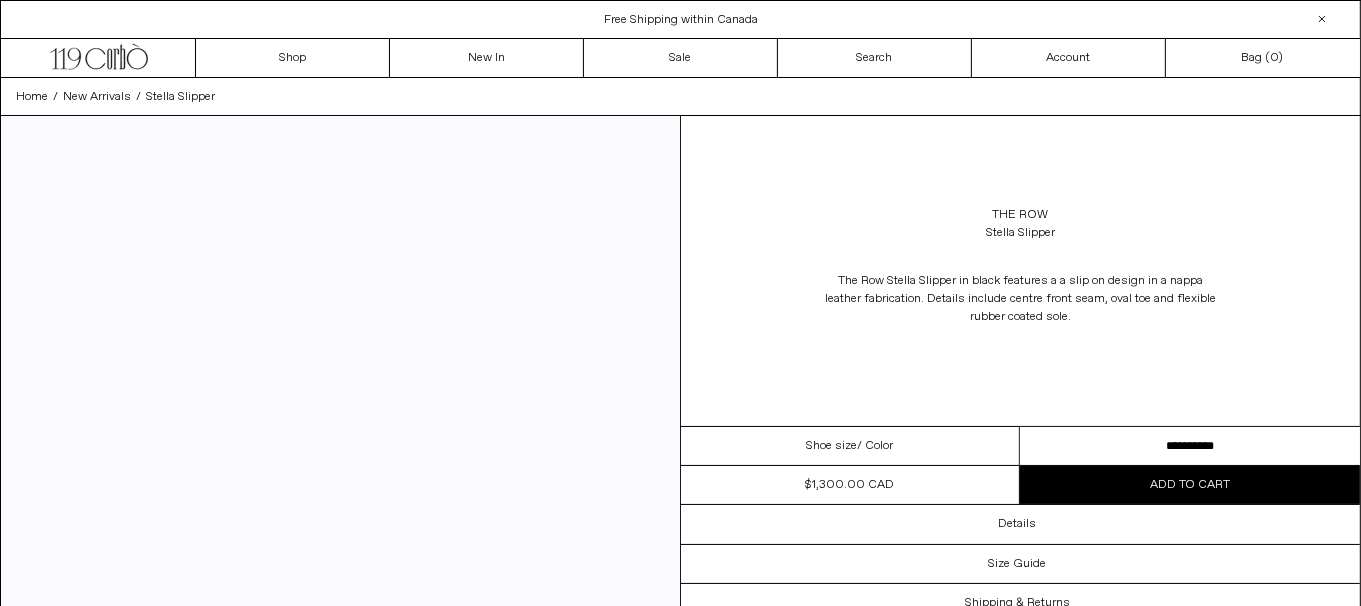 click on "**********" at bounding box center [1190, 446] 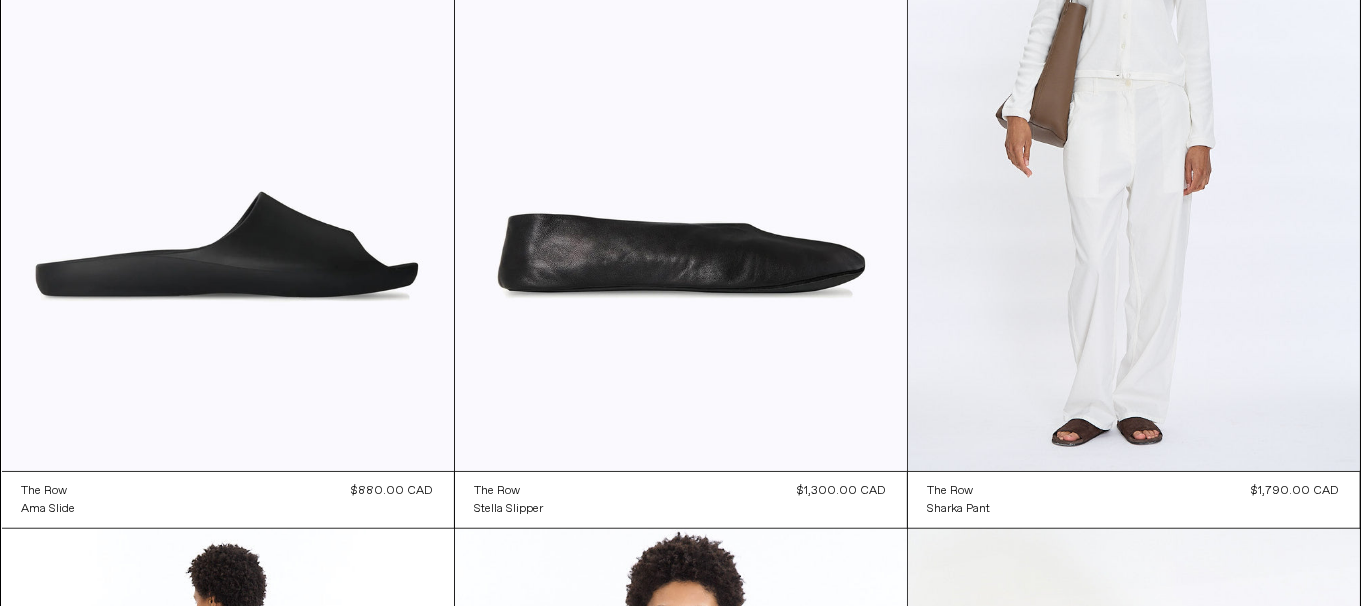 scroll, scrollTop: 1590, scrollLeft: 0, axis: vertical 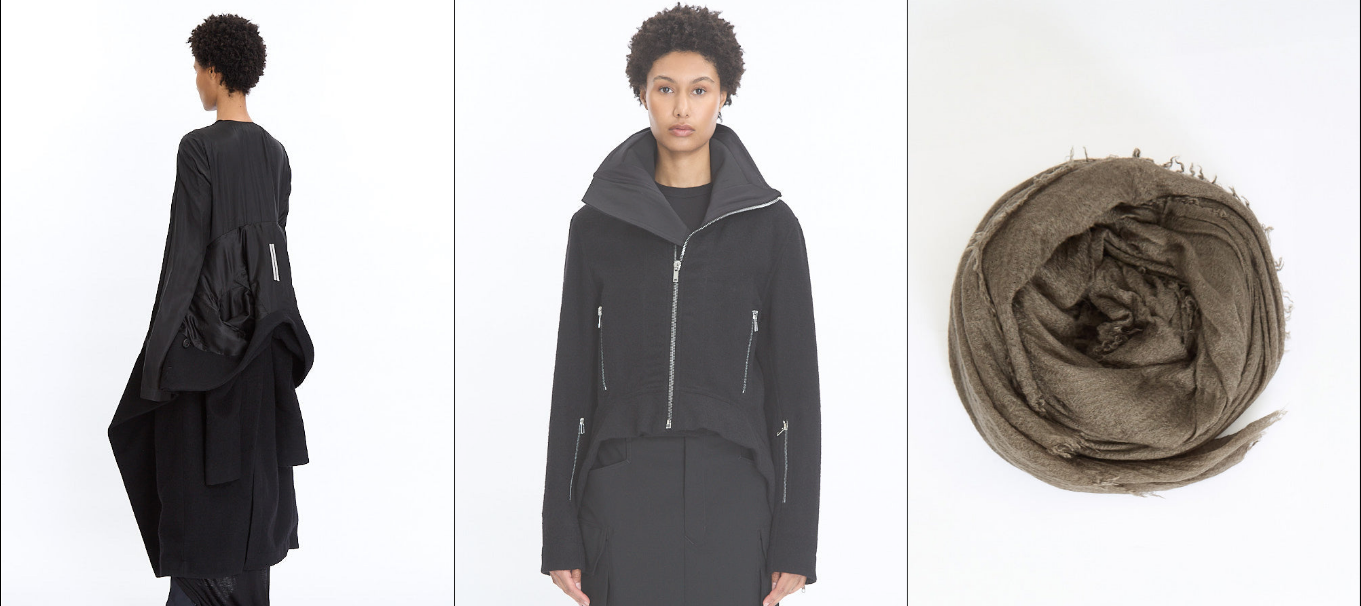 click at bounding box center (681, 338) 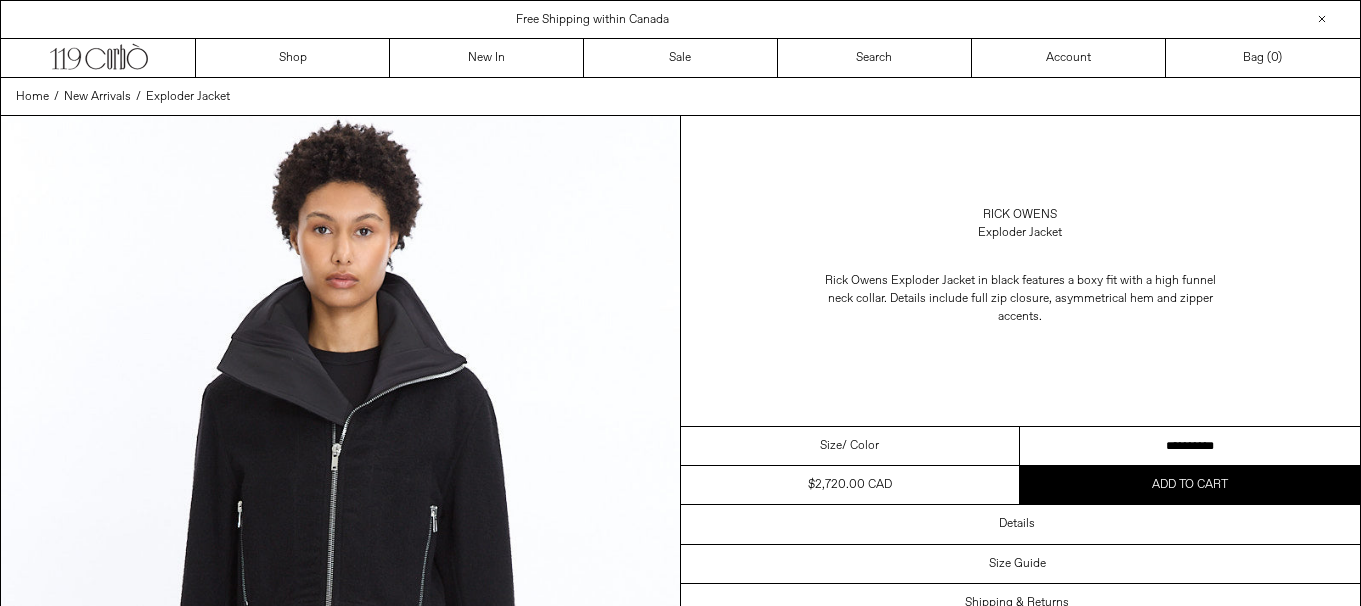 scroll, scrollTop: 0, scrollLeft: 0, axis: both 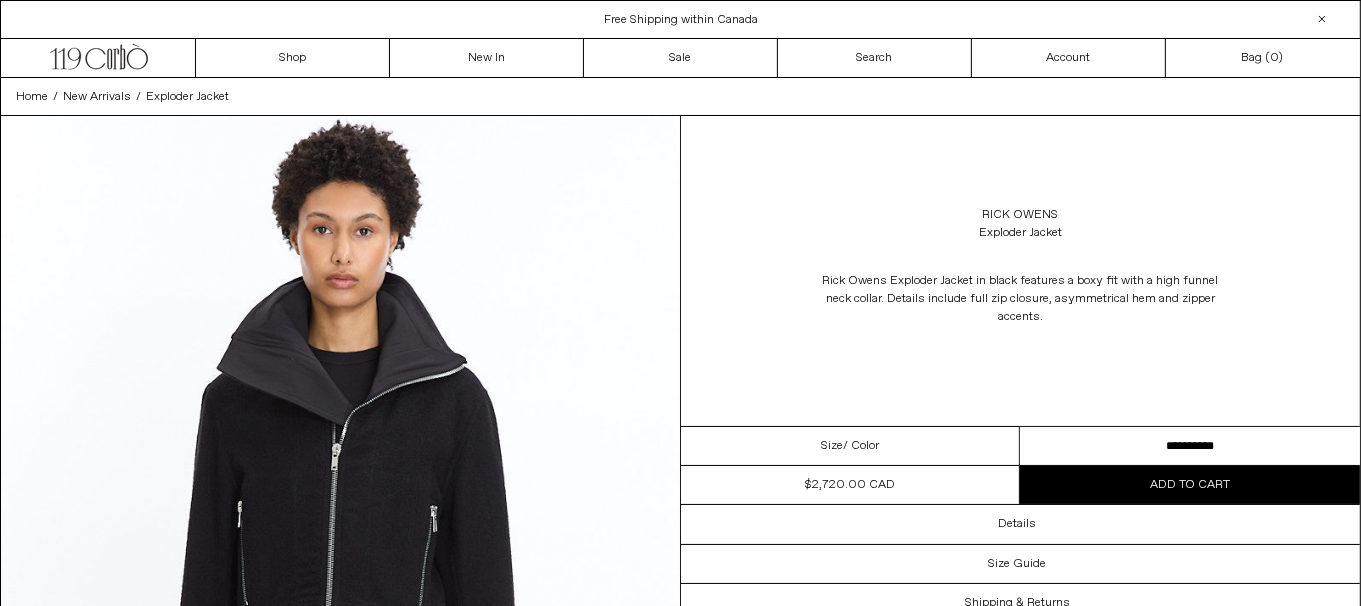 drag, startPoint x: 0, startPoint y: 0, endPoint x: 1172, endPoint y: 449, distance: 1255.0637 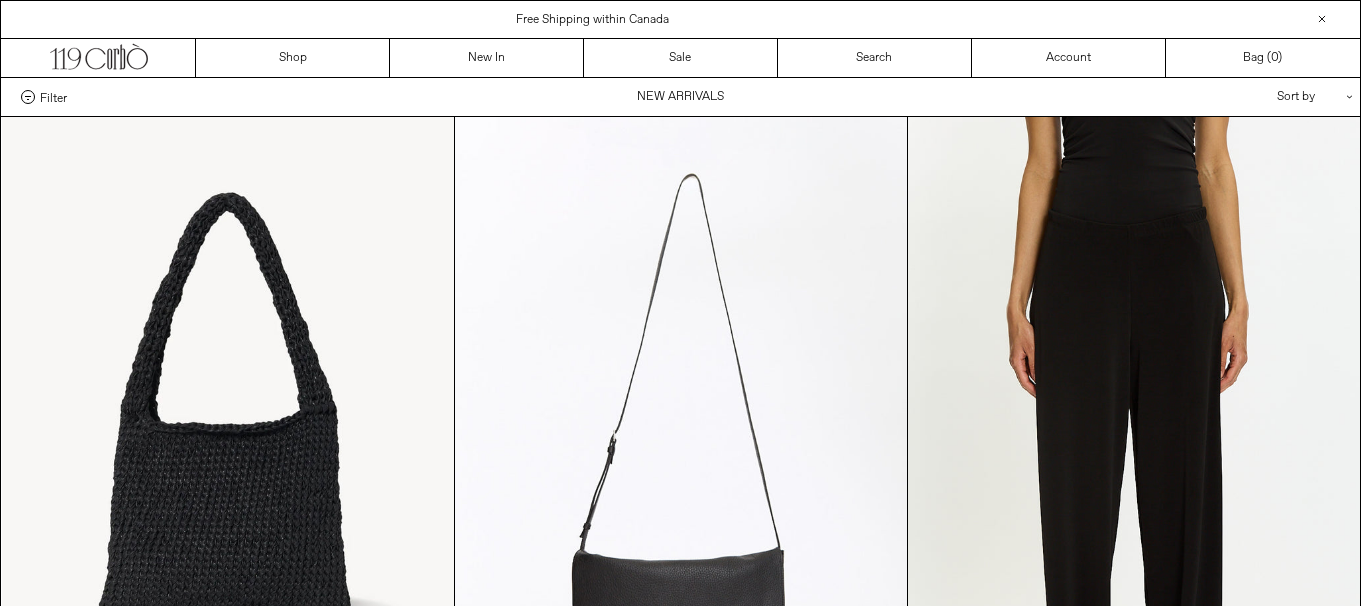 scroll, scrollTop: 1590, scrollLeft: 0, axis: vertical 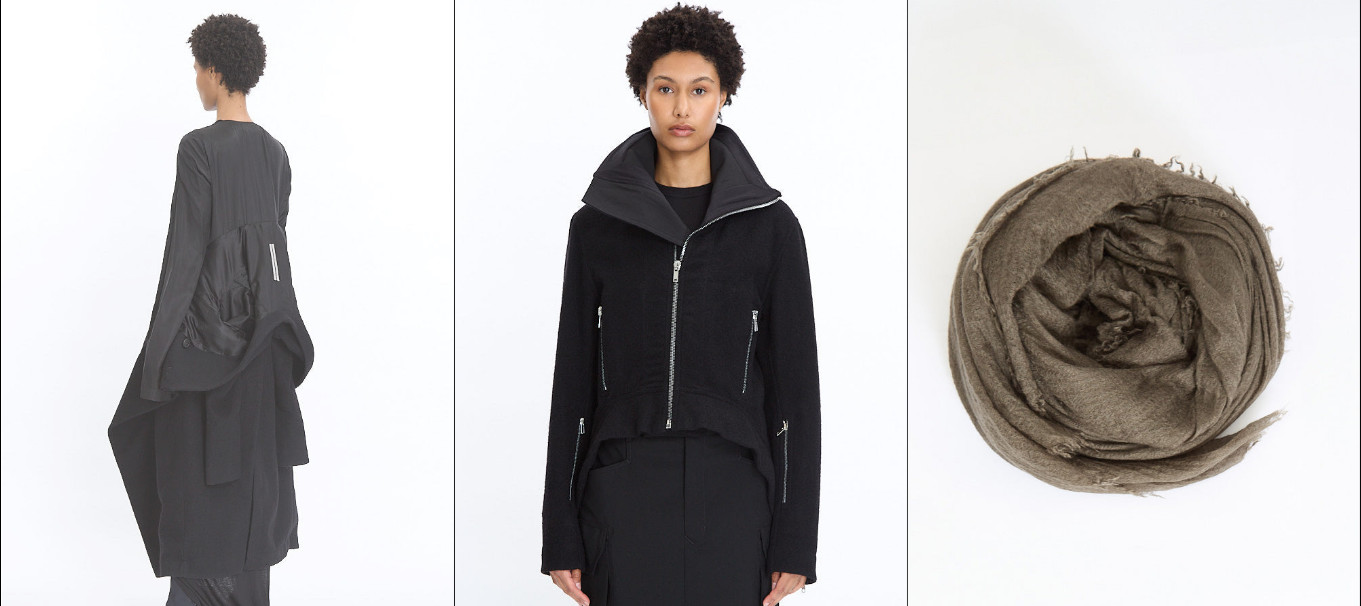 click at bounding box center [228, 338] 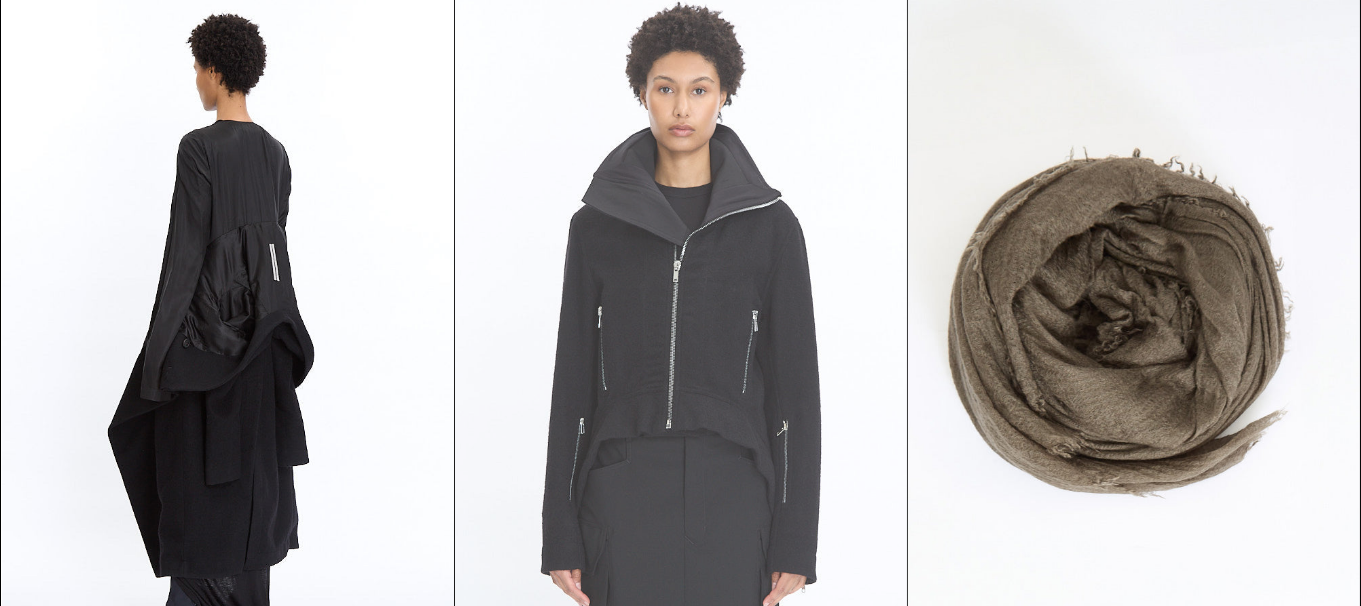 scroll, scrollTop: 0, scrollLeft: 0, axis: both 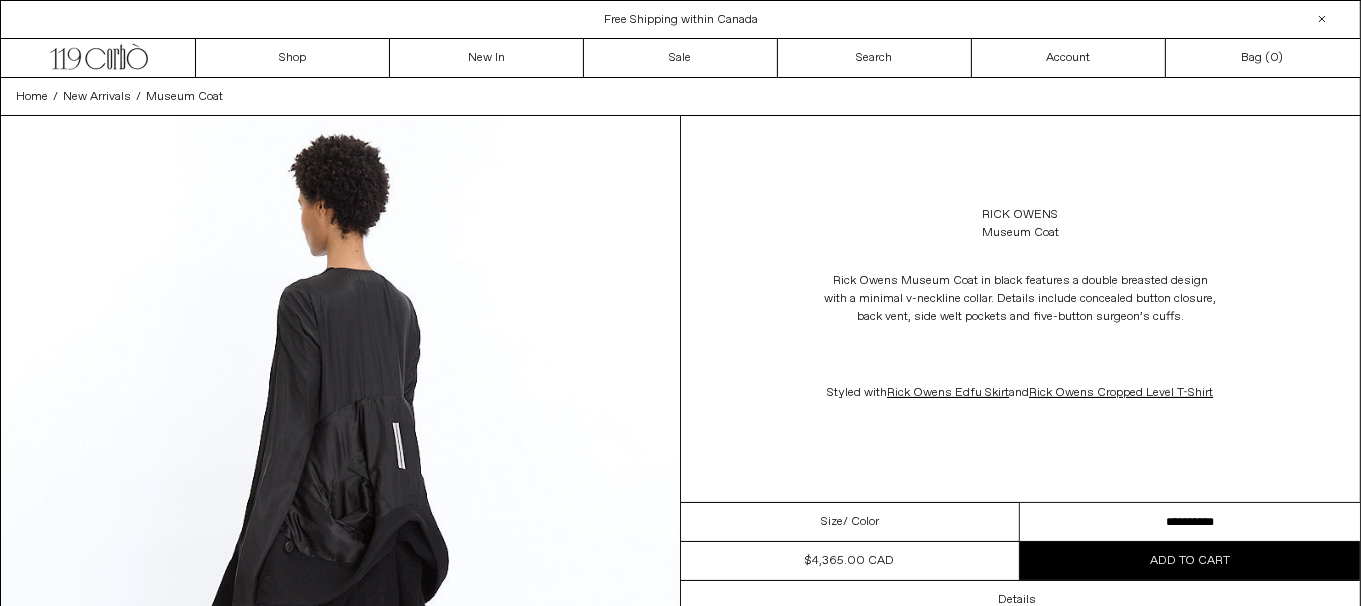 click on "**********" at bounding box center [1190, 522] 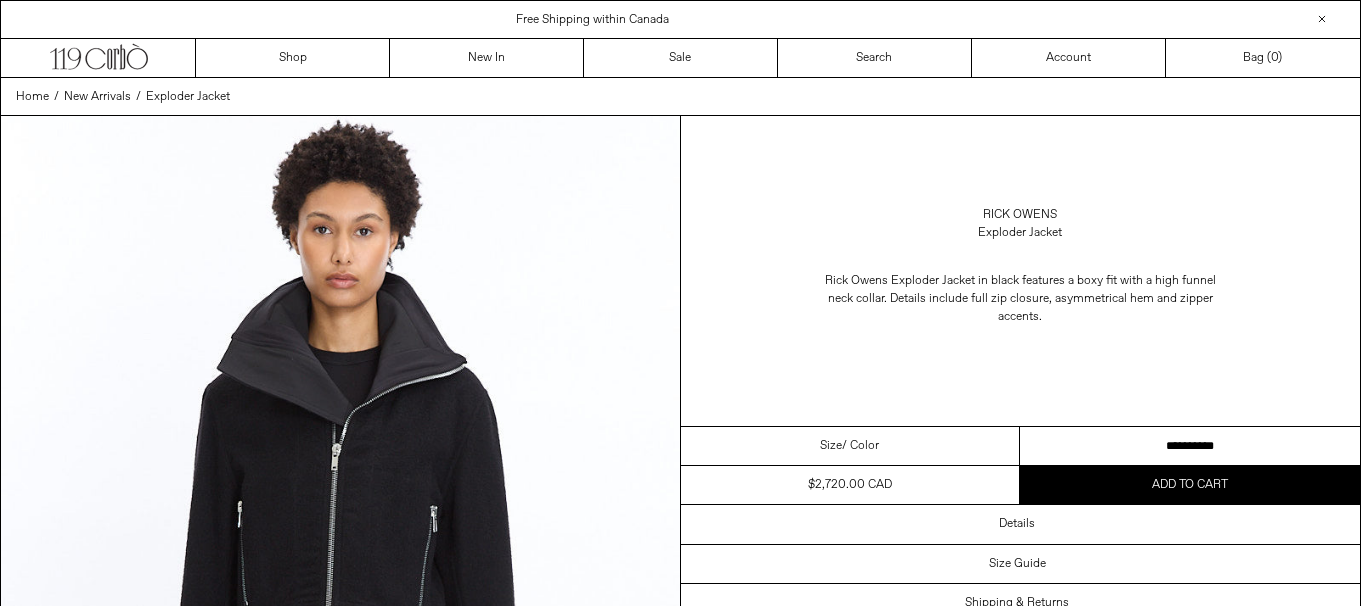scroll, scrollTop: 0, scrollLeft: 0, axis: both 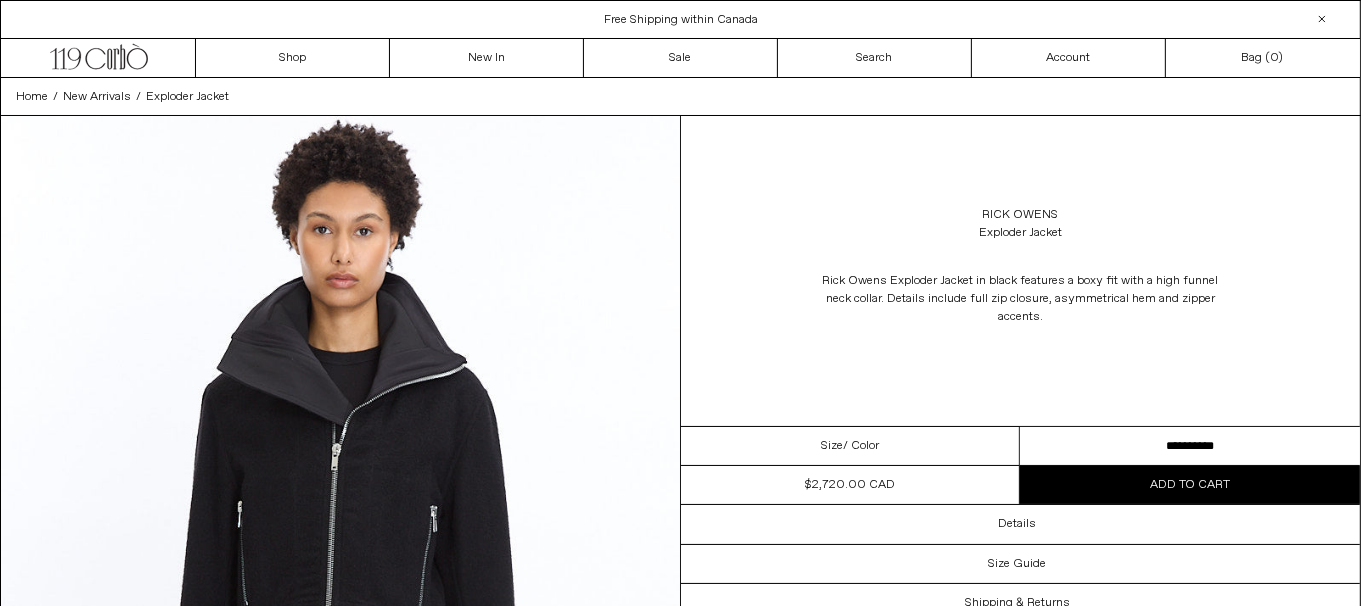 click on "**********" at bounding box center (1190, 446) 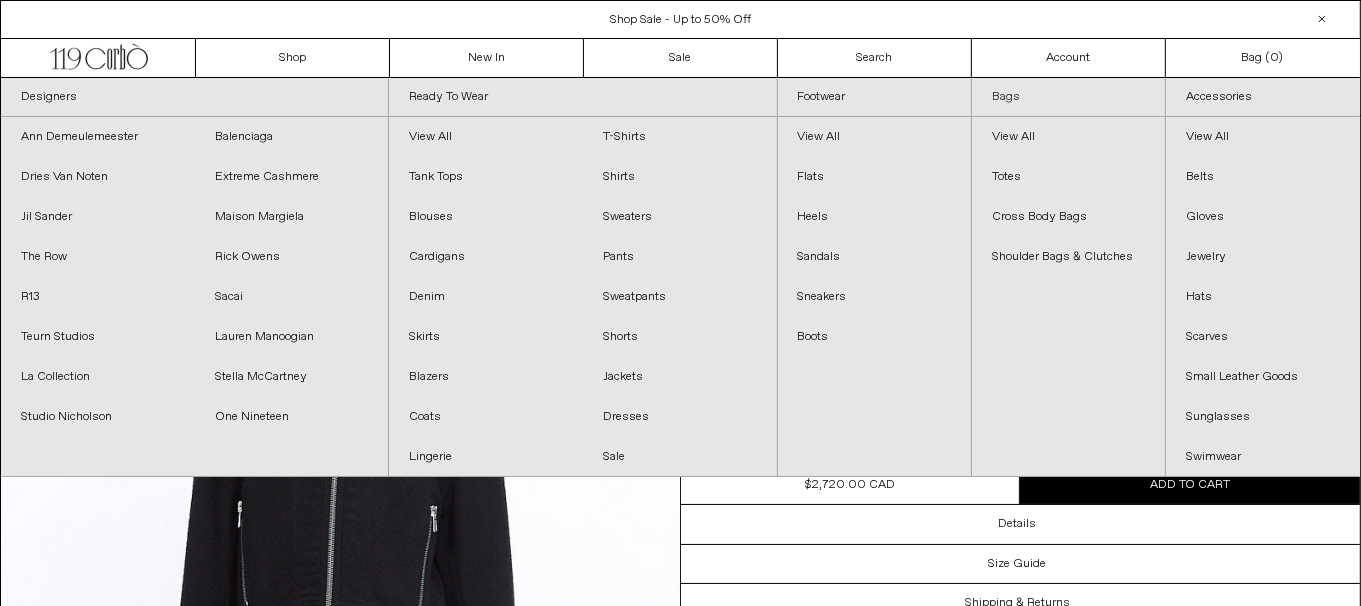 click on "Bags" at bounding box center [1068, 97] 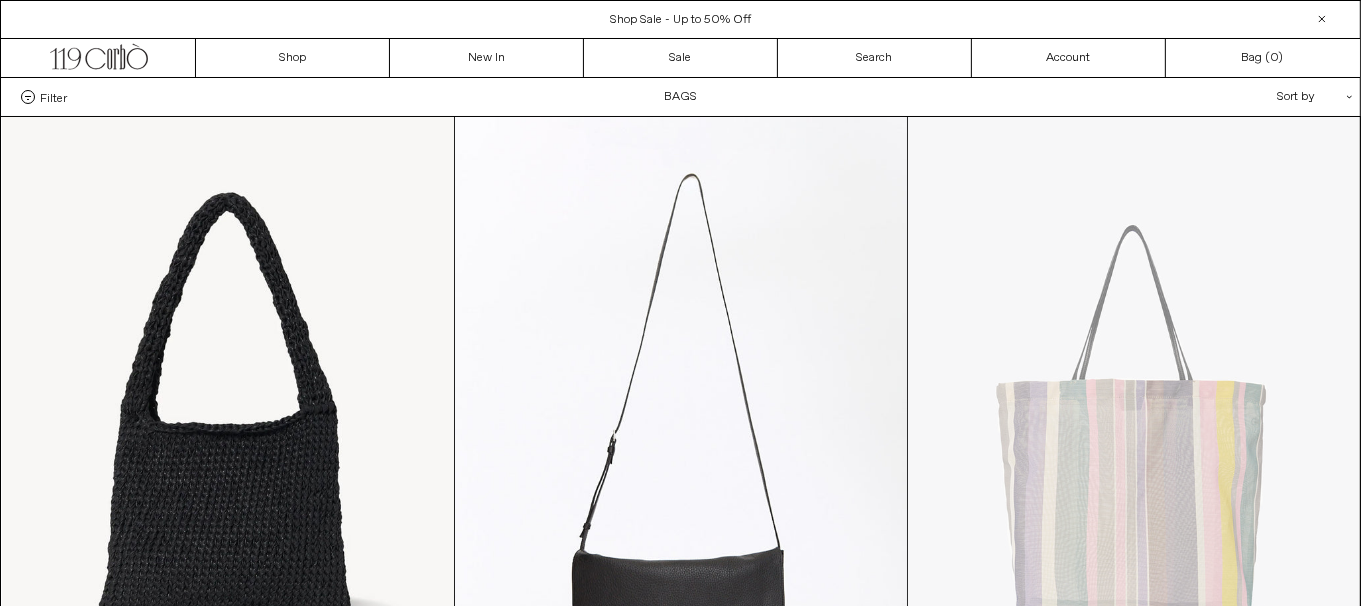 scroll, scrollTop: 0, scrollLeft: 0, axis: both 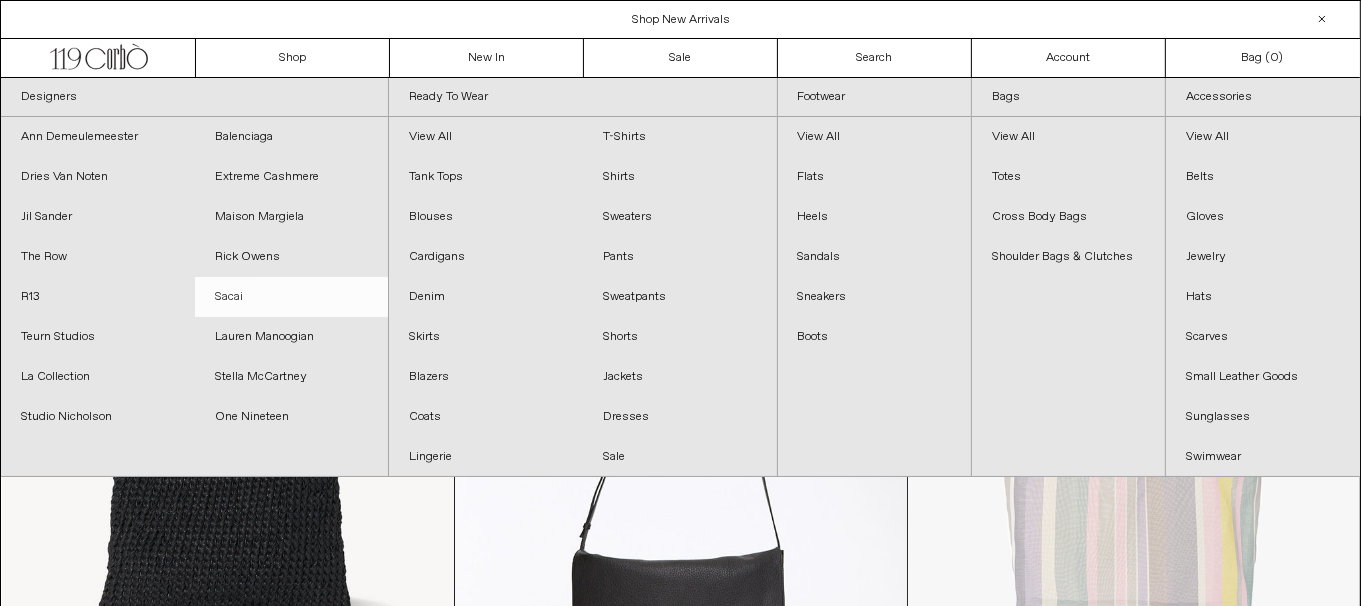 click on "Sacai" at bounding box center (292, 297) 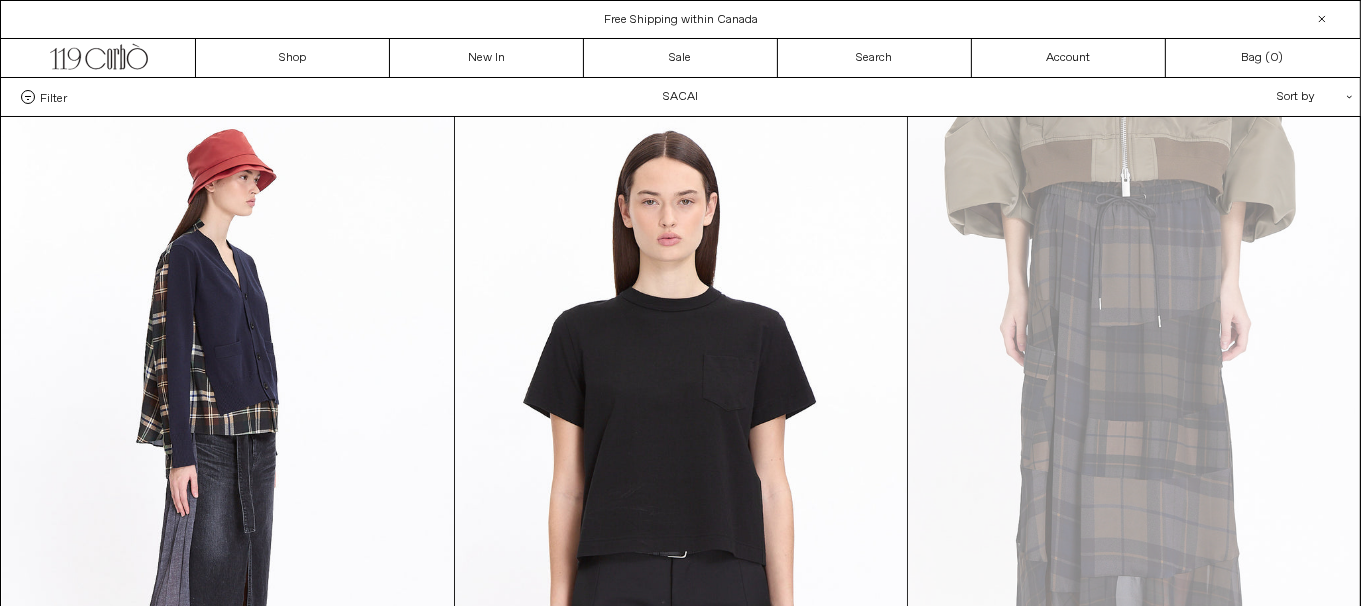 scroll, scrollTop: 0, scrollLeft: 0, axis: both 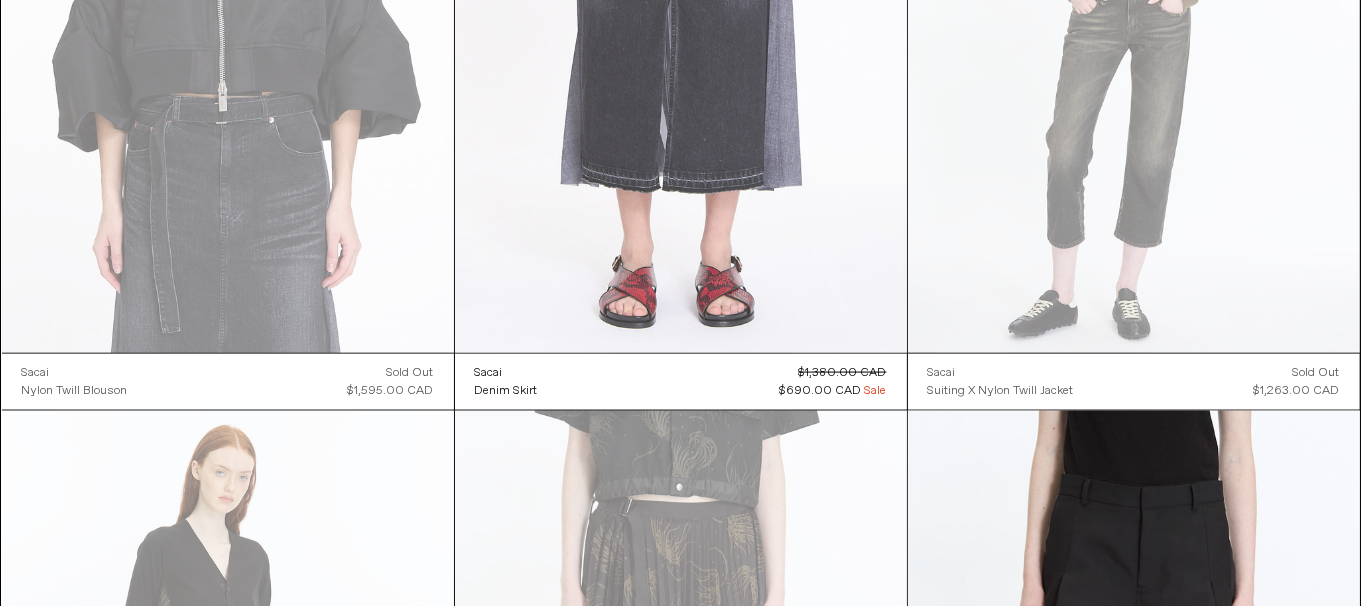 click at bounding box center [681, 14] 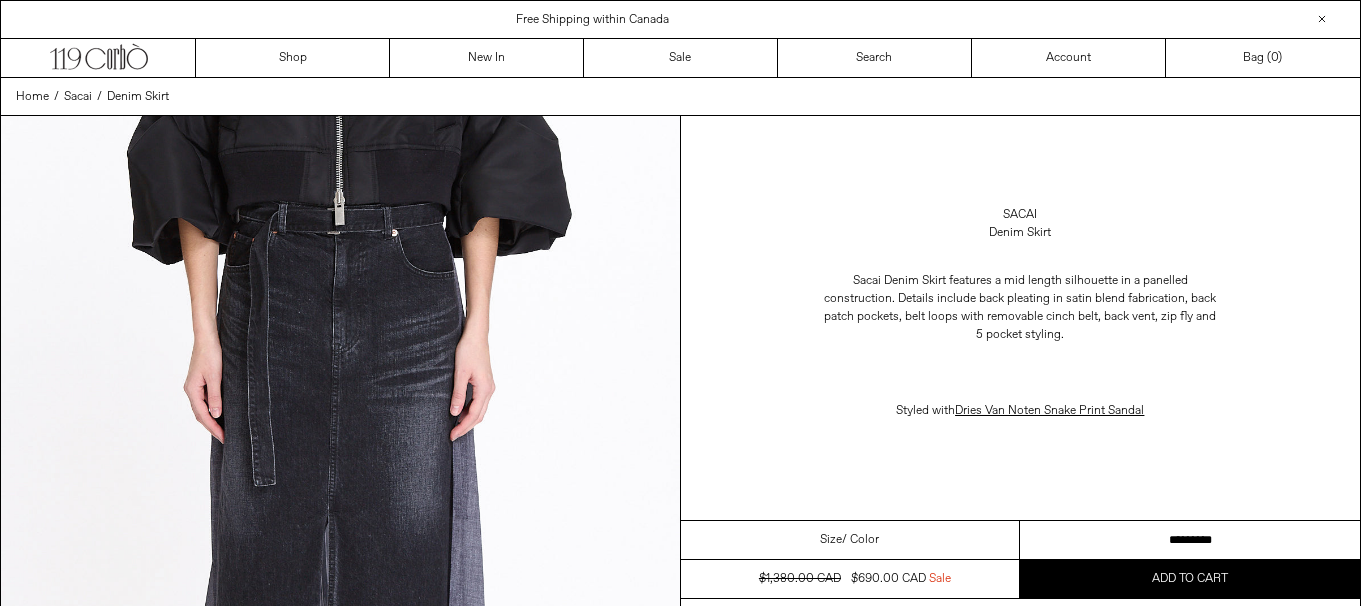 scroll, scrollTop: 0, scrollLeft: 0, axis: both 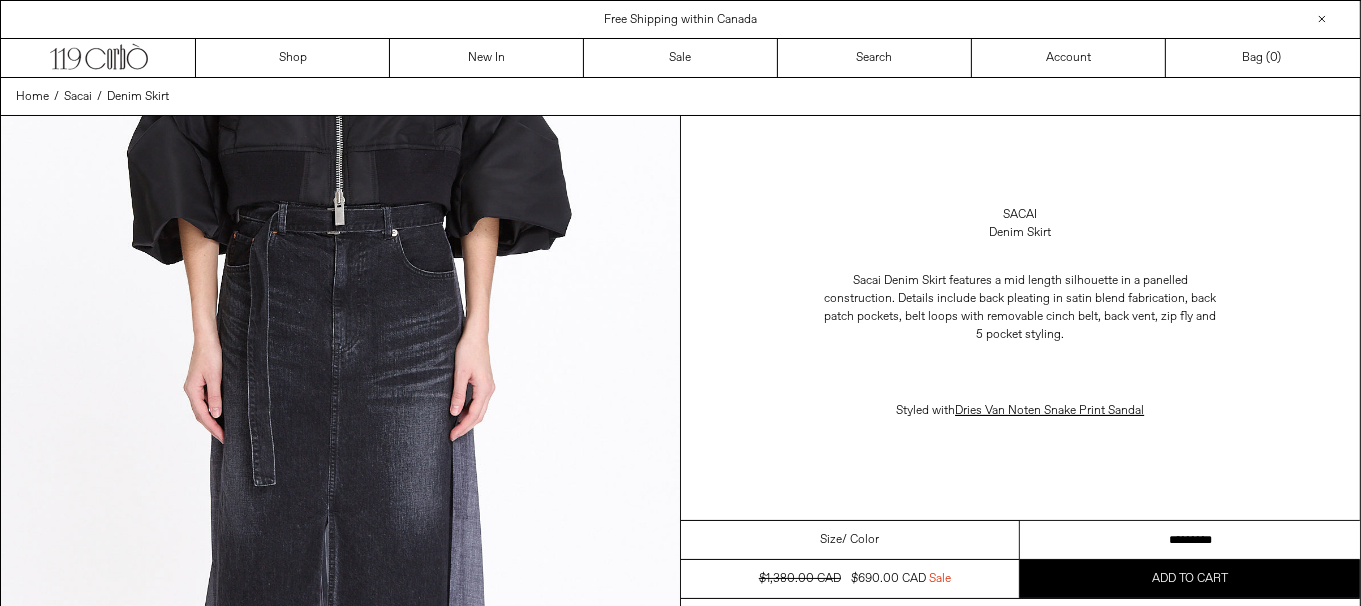 click on "*********
*********
*********" at bounding box center [1190, 540] 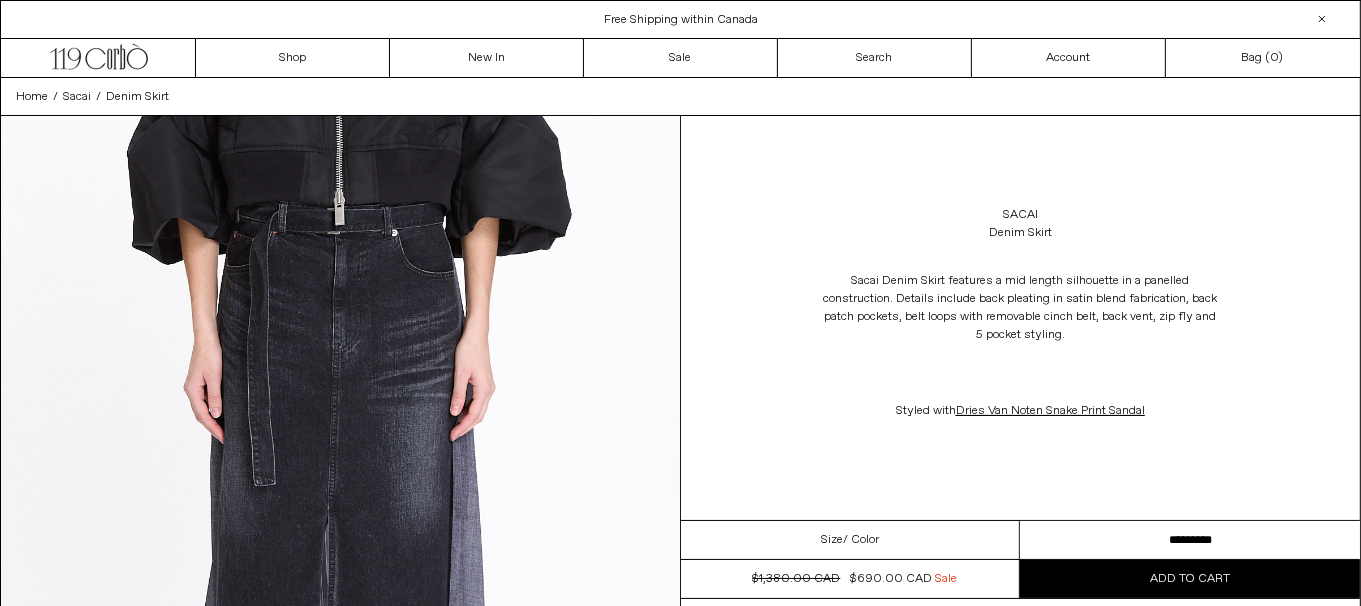 scroll, scrollTop: 0, scrollLeft: 0, axis: both 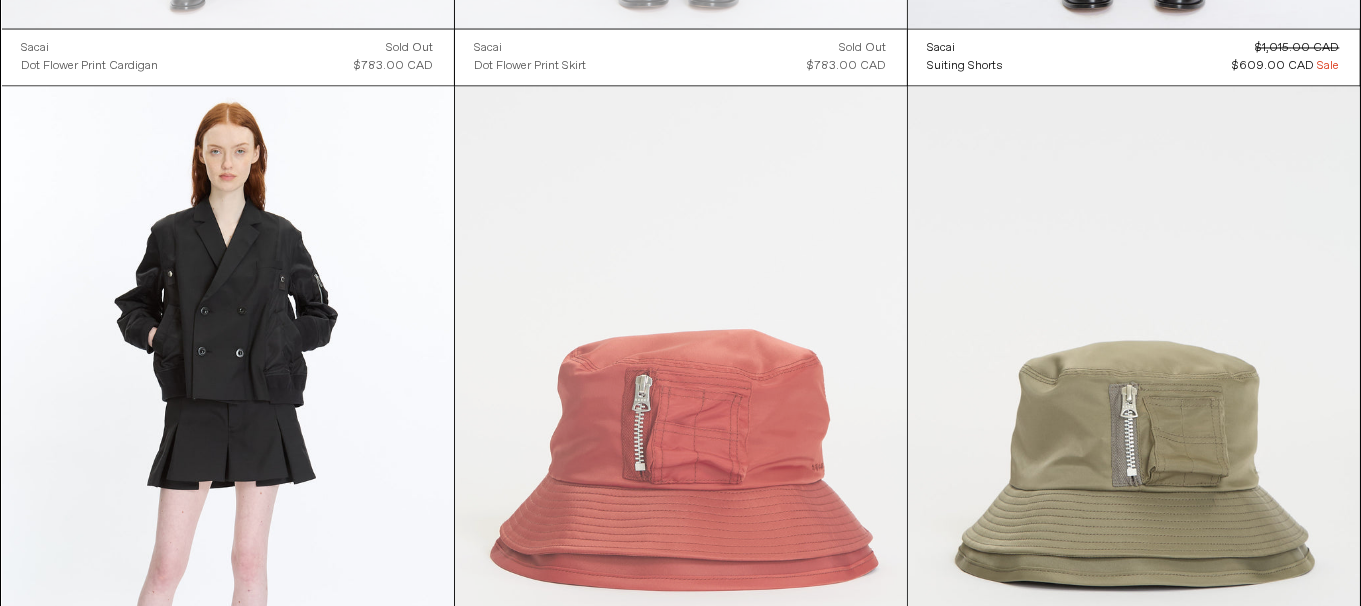 click at bounding box center (681, 425) 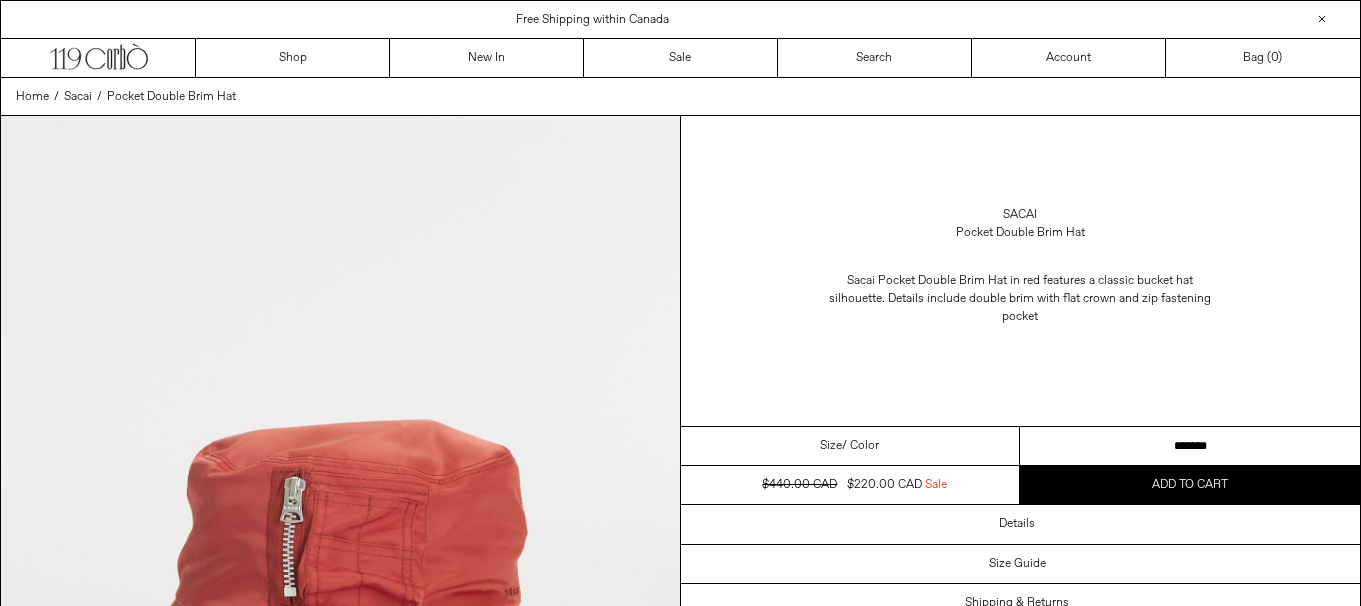 scroll, scrollTop: 0, scrollLeft: 0, axis: both 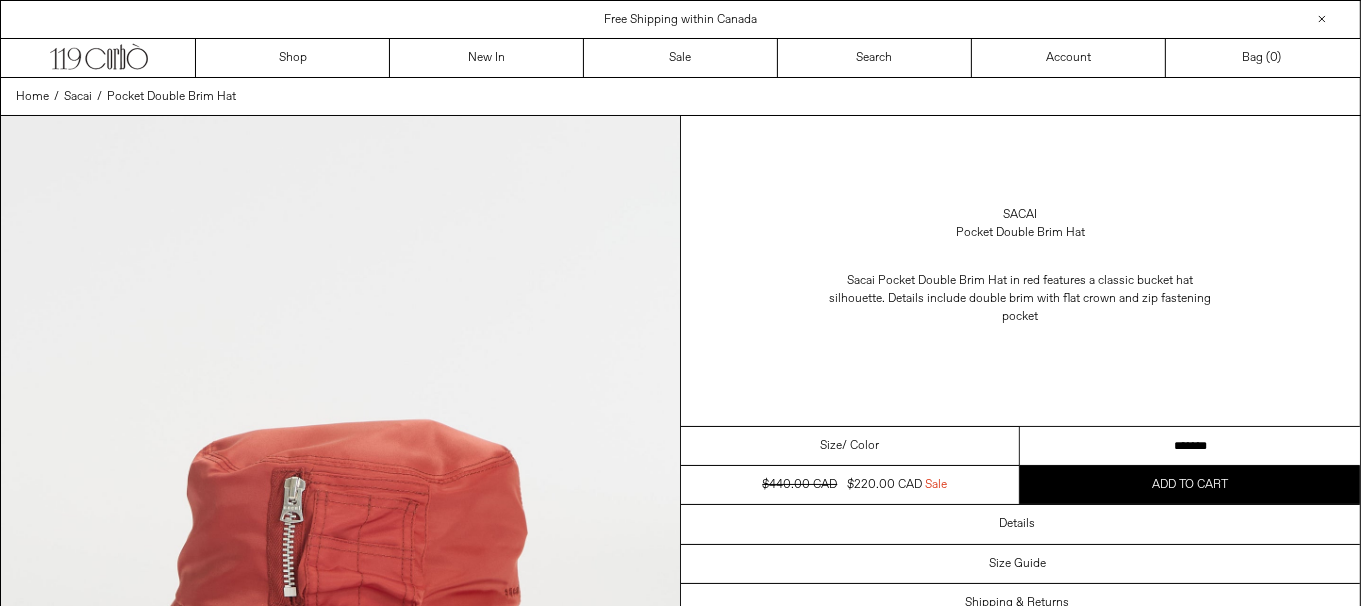 click on "[REDACTED]
[REDACTED]" at bounding box center [1190, 446] 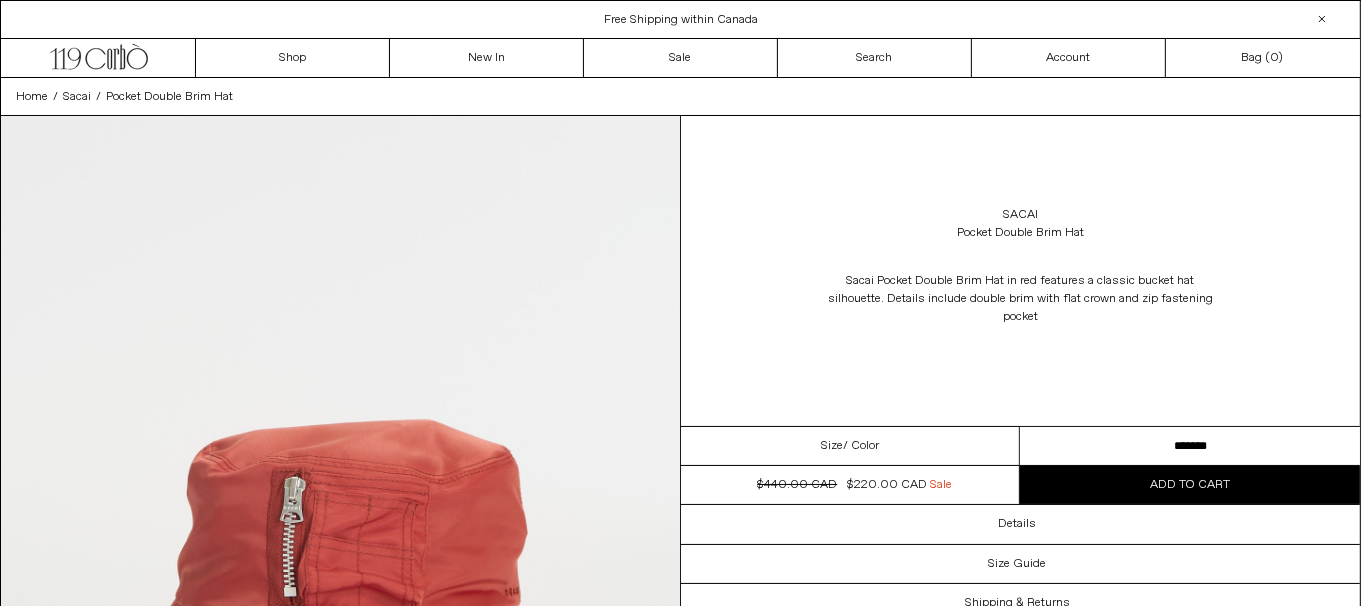 scroll, scrollTop: 0, scrollLeft: 0, axis: both 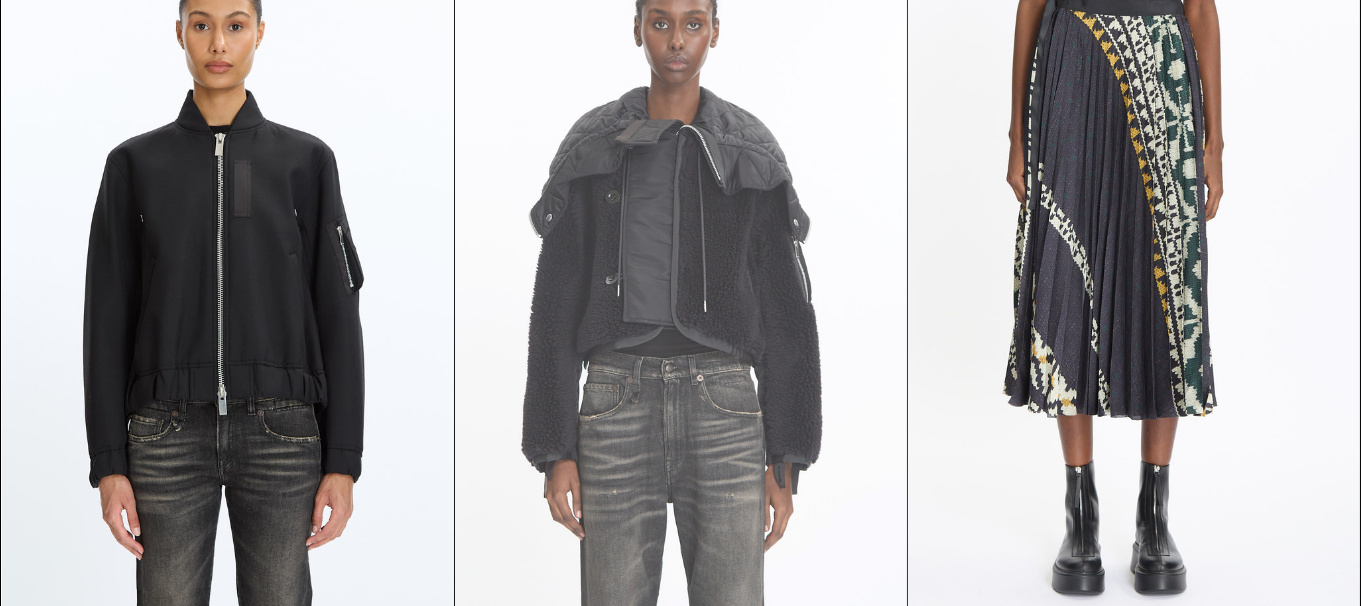 click at bounding box center (681, 283) 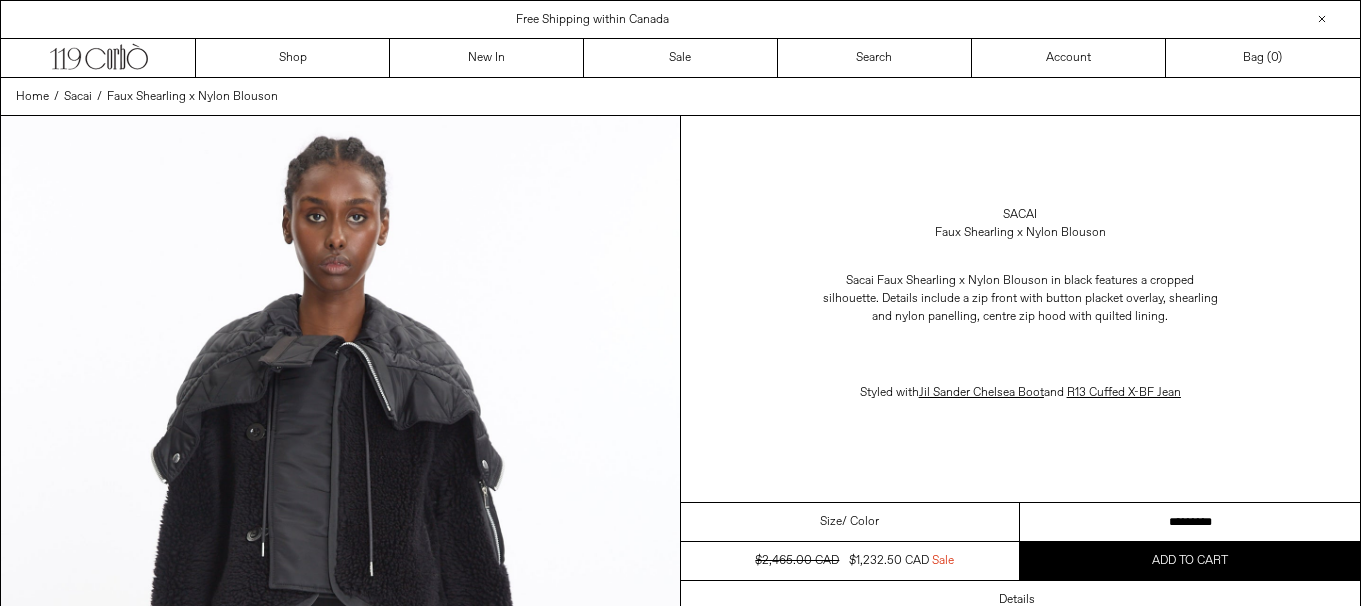 scroll, scrollTop: 0, scrollLeft: 0, axis: both 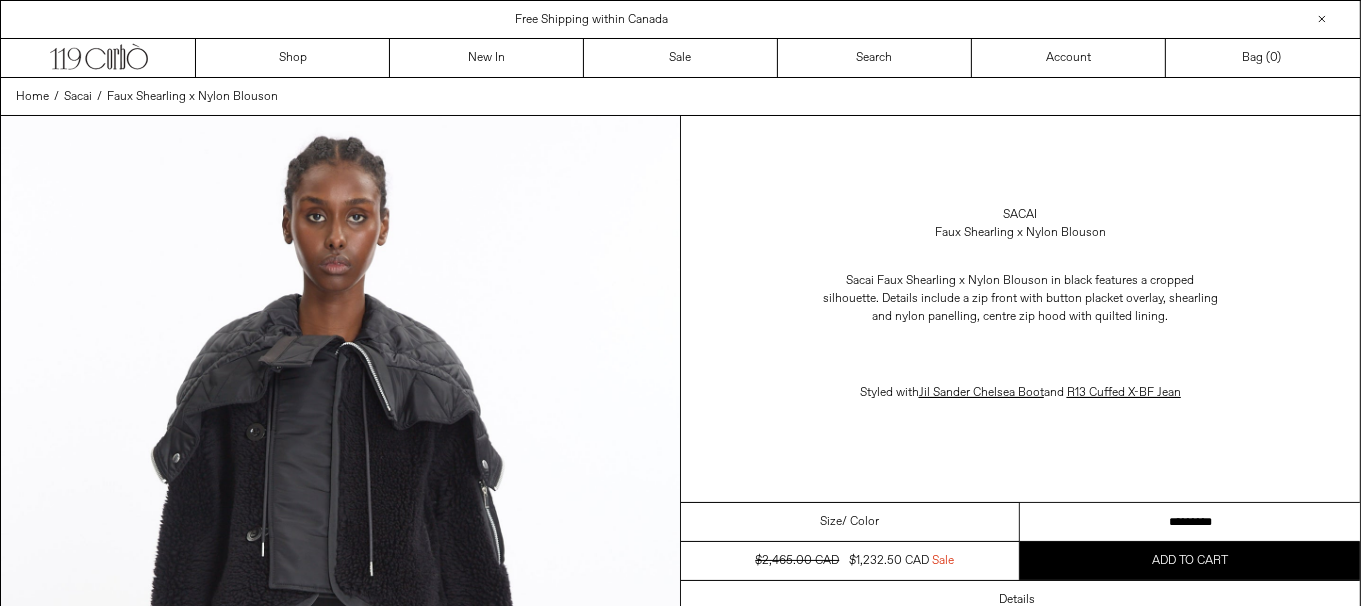 click on "**********" at bounding box center [1190, 522] 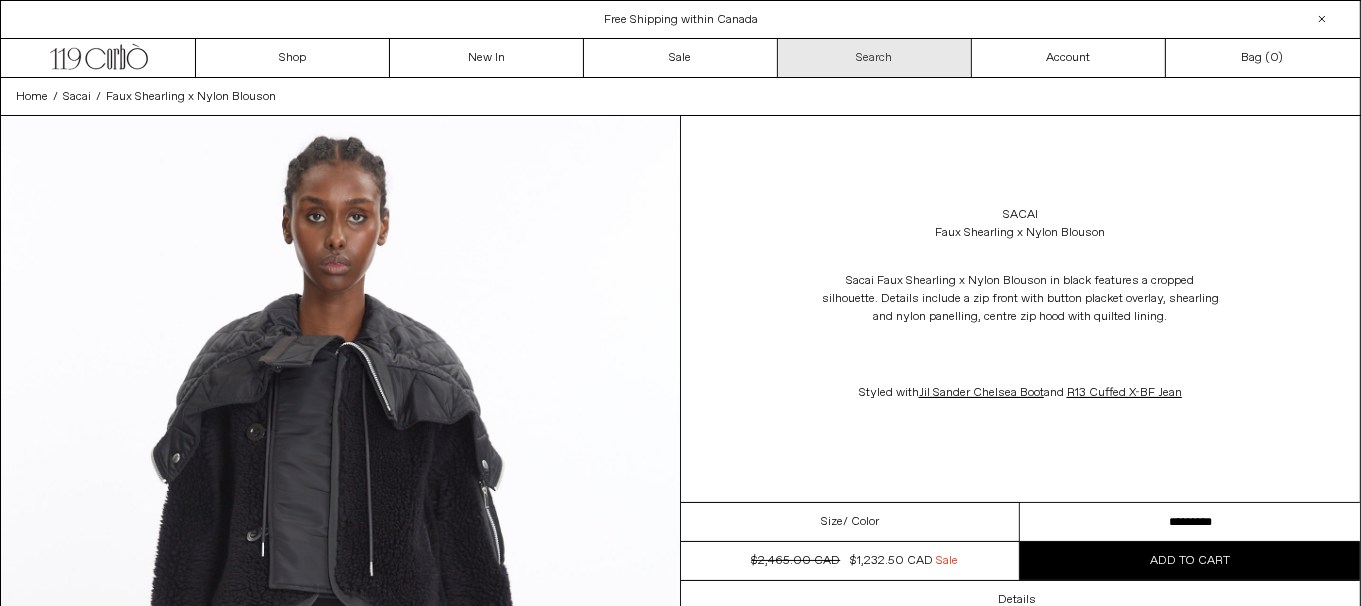 scroll, scrollTop: 0, scrollLeft: 0, axis: both 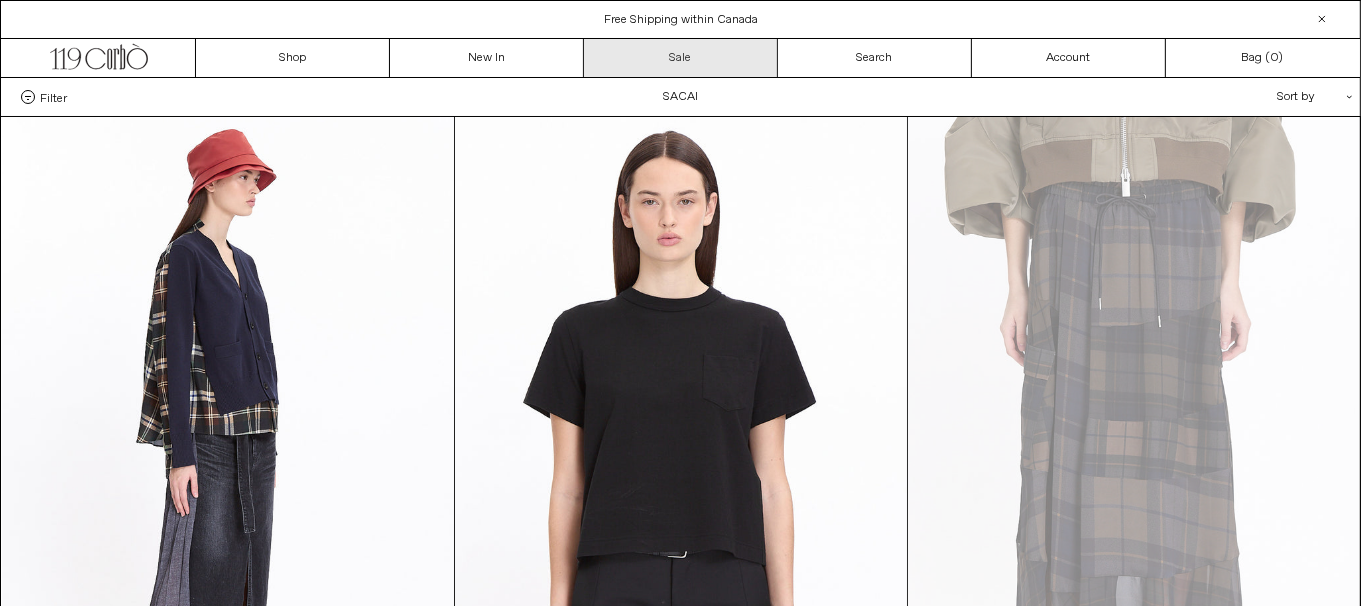 click on "Sale" at bounding box center [681, 58] 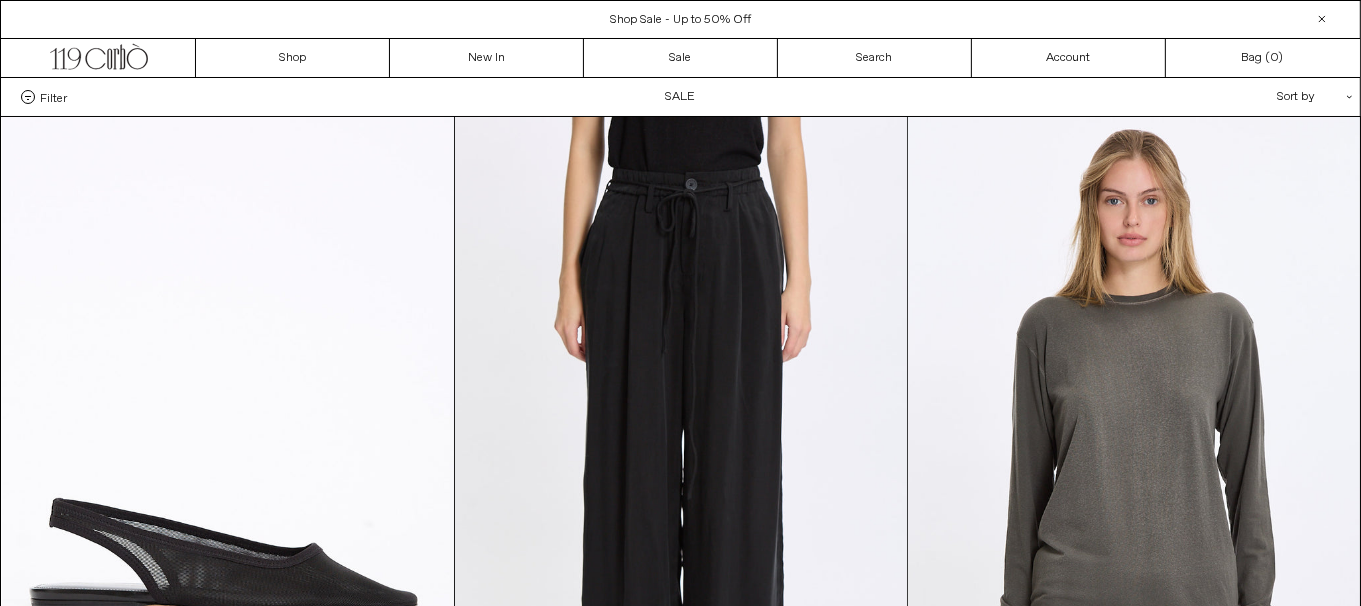 scroll, scrollTop: 0, scrollLeft: 0, axis: both 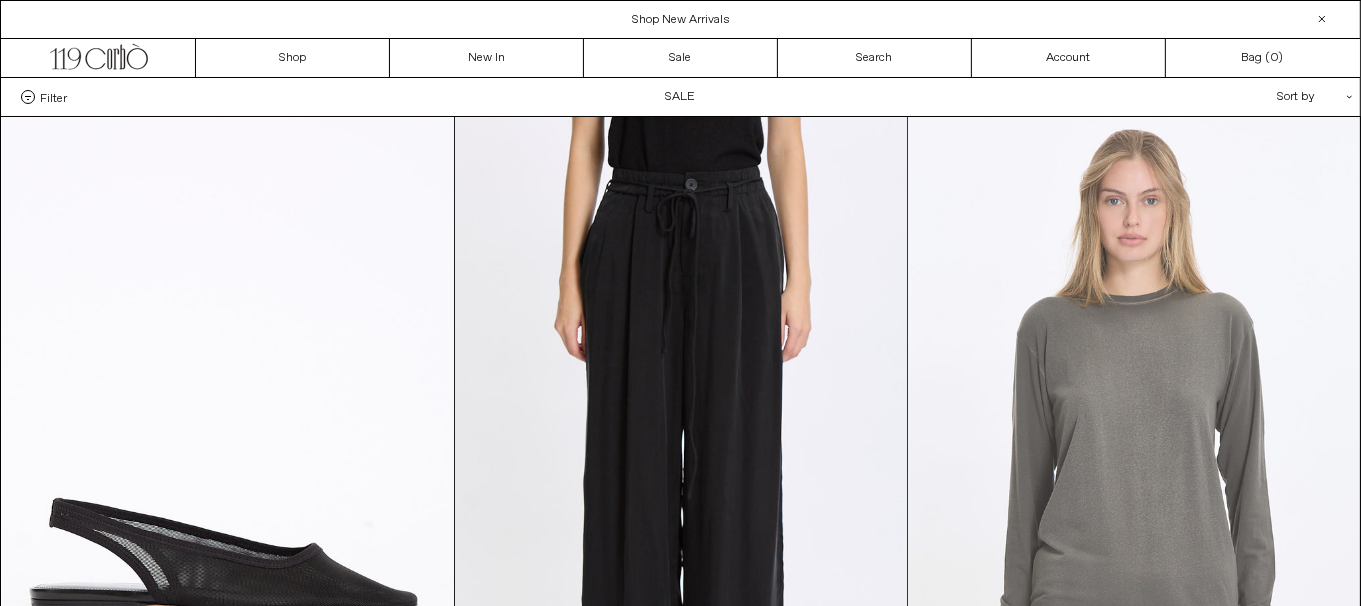 click at bounding box center (1134, 456) 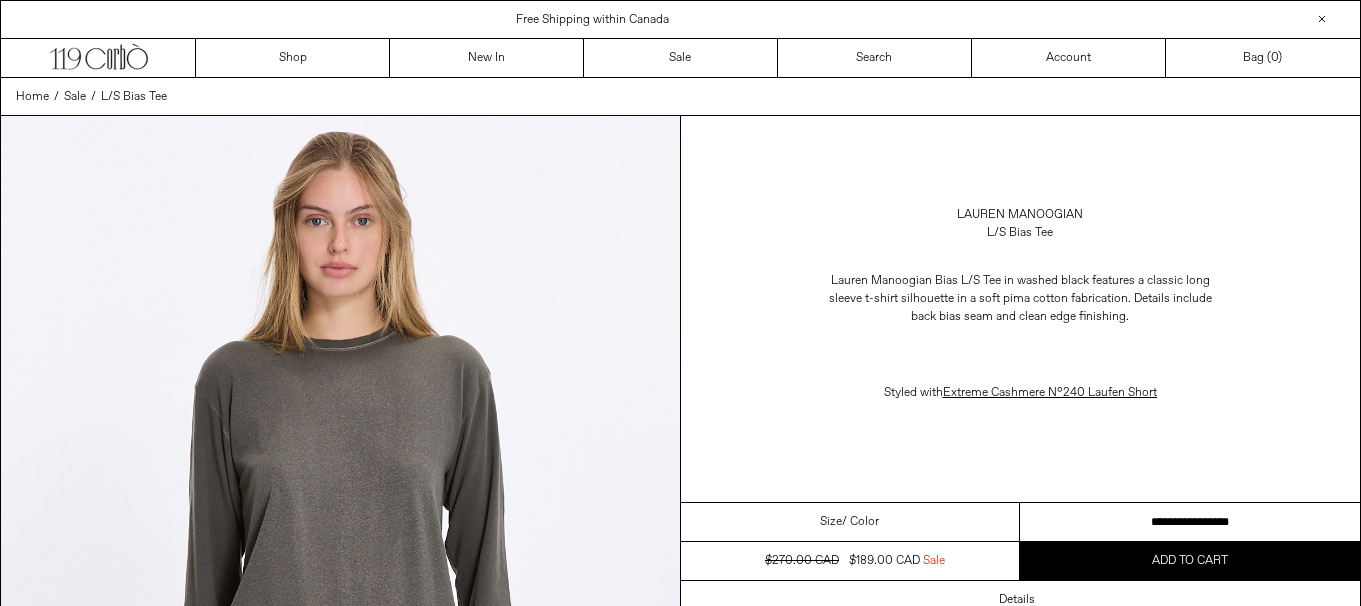 scroll, scrollTop: 0, scrollLeft: 0, axis: both 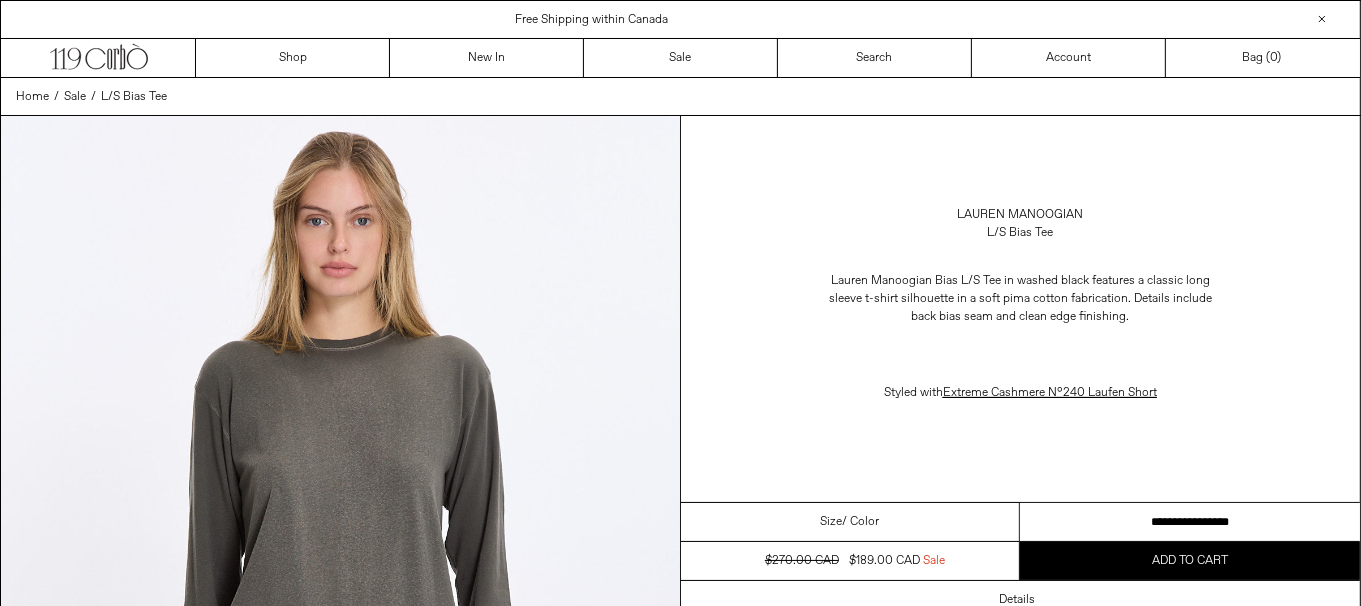 click on "**********" at bounding box center [1190, 522] 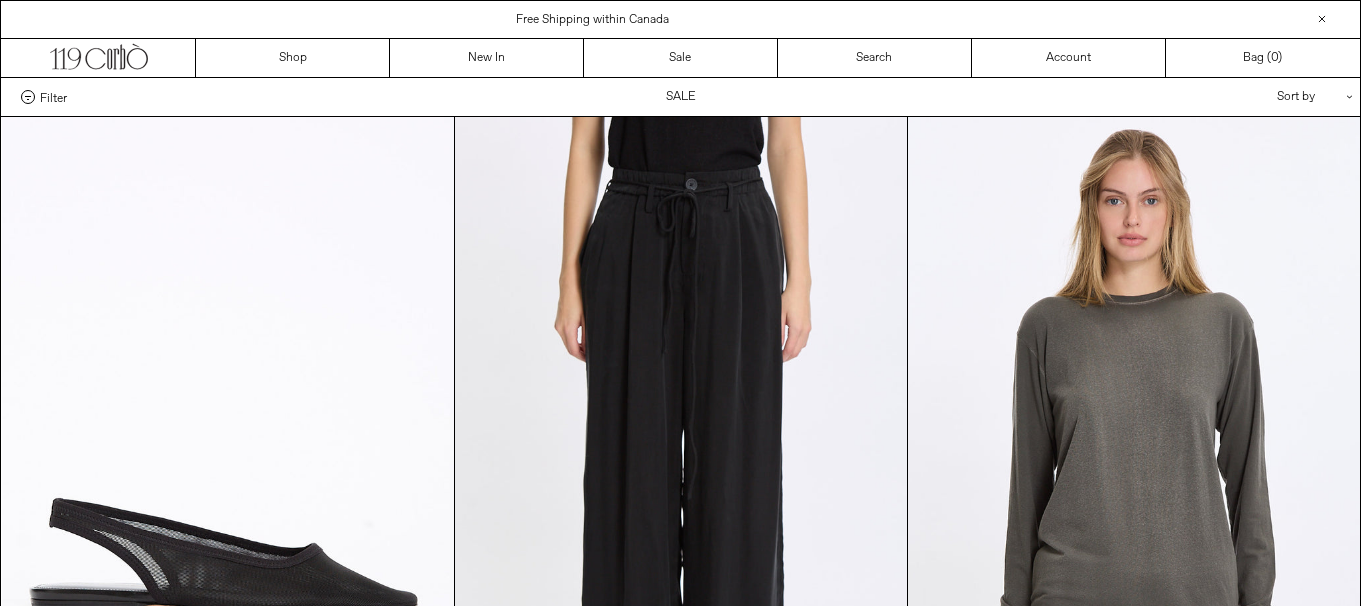 scroll, scrollTop: 0, scrollLeft: 0, axis: both 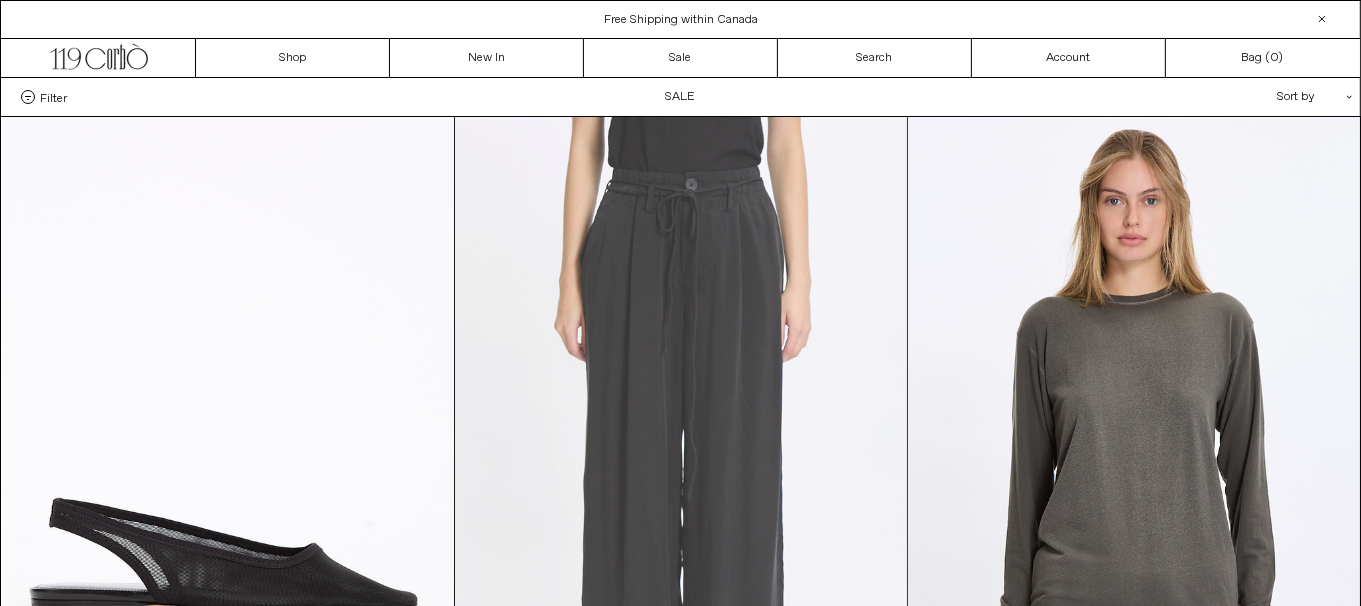 click at bounding box center [681, 456] 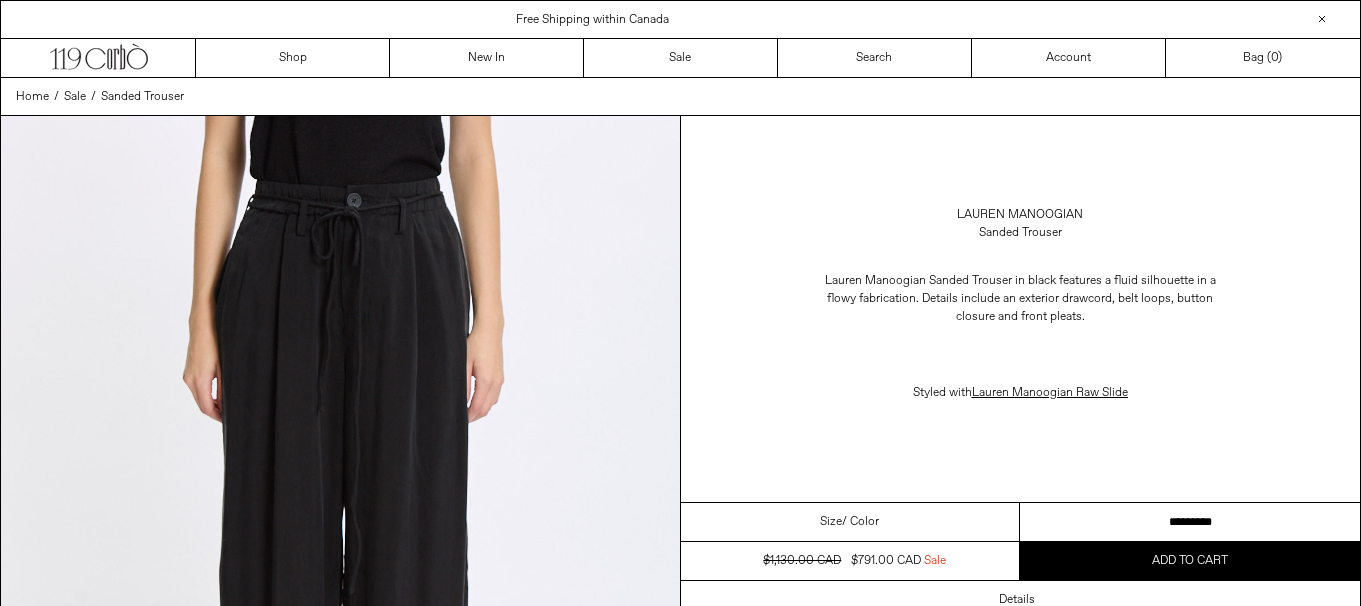 scroll, scrollTop: 0, scrollLeft: 0, axis: both 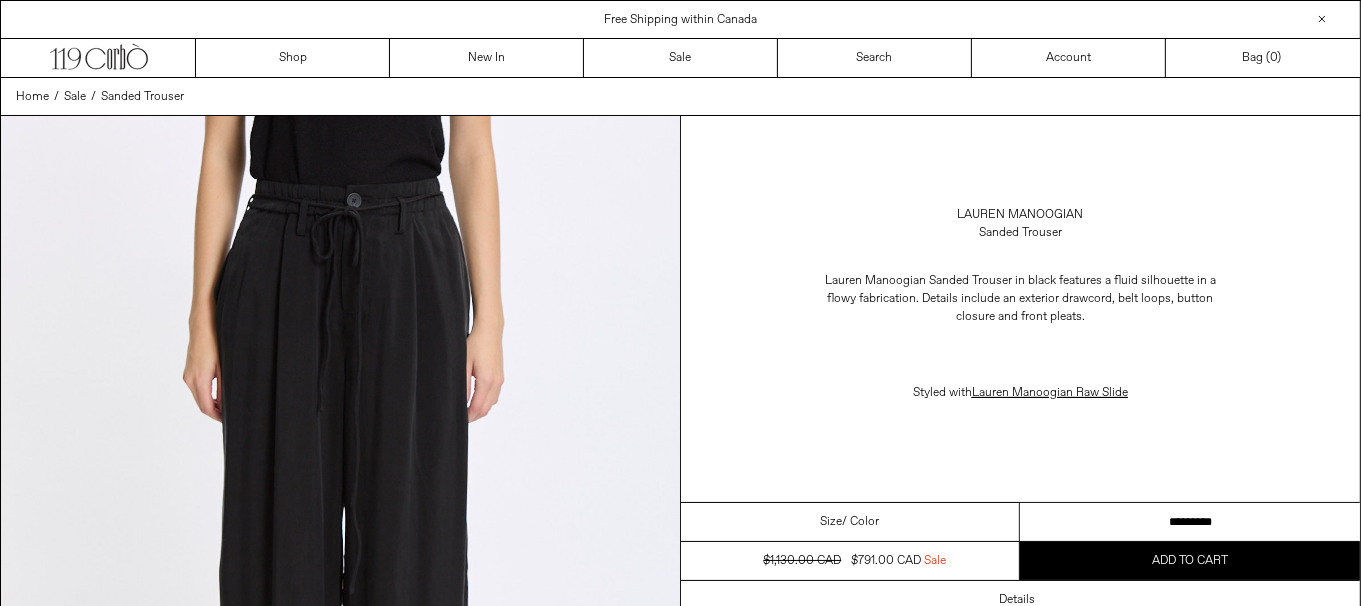 click on "**********" at bounding box center (1190, 522) 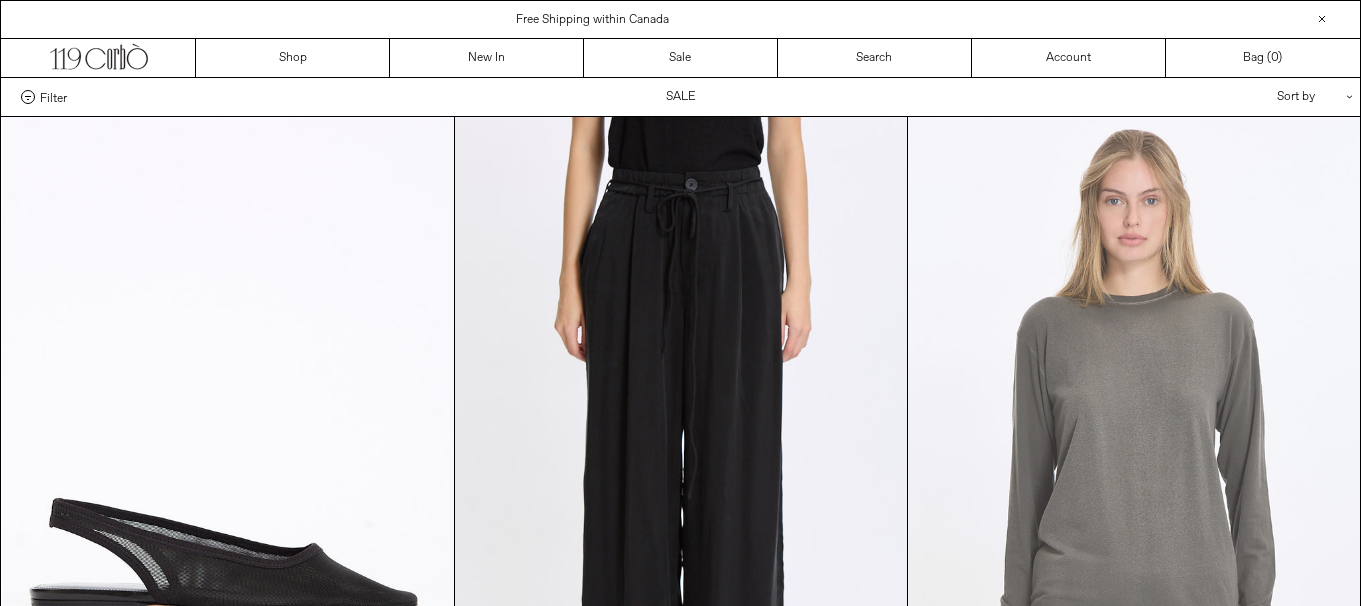 scroll, scrollTop: 0, scrollLeft: 0, axis: both 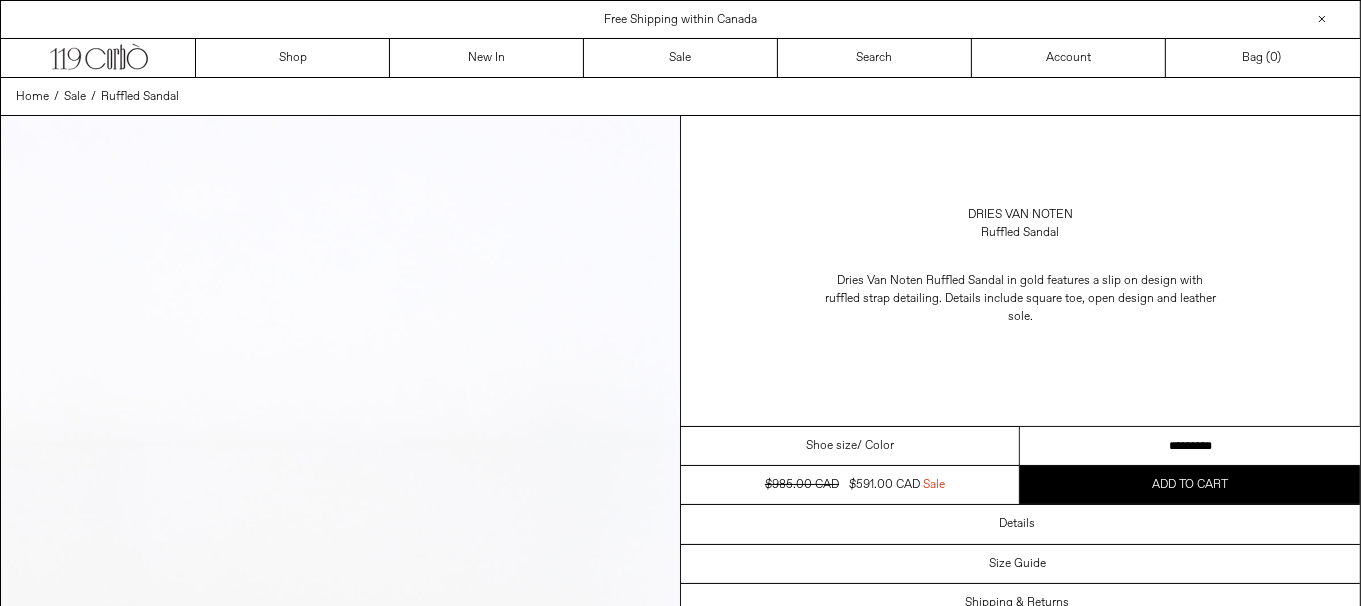 click on "**********" at bounding box center [1190, 446] 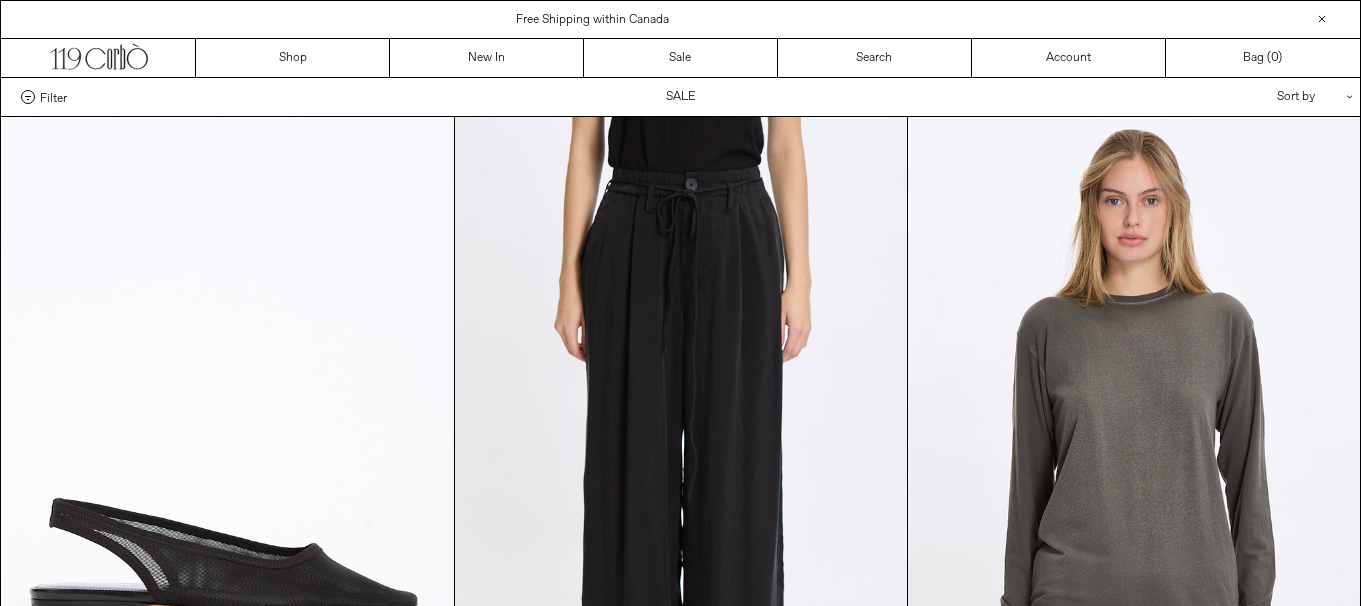 scroll, scrollTop: 5301, scrollLeft: 0, axis: vertical 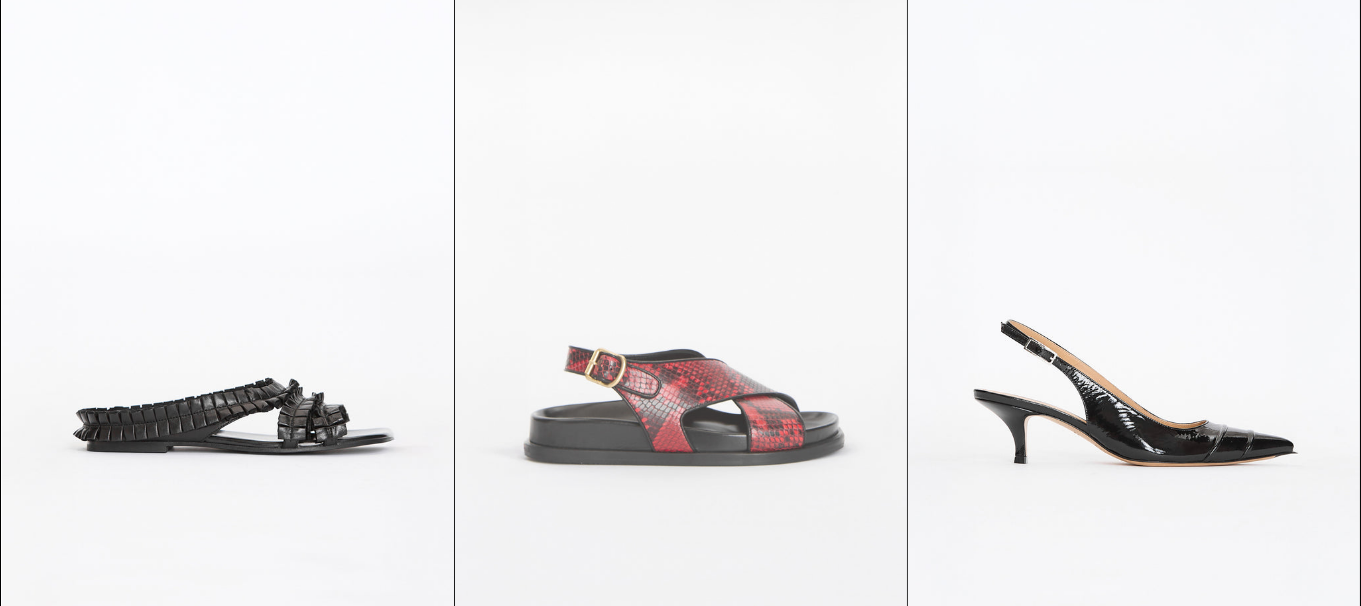 click at bounding box center (681, 299) 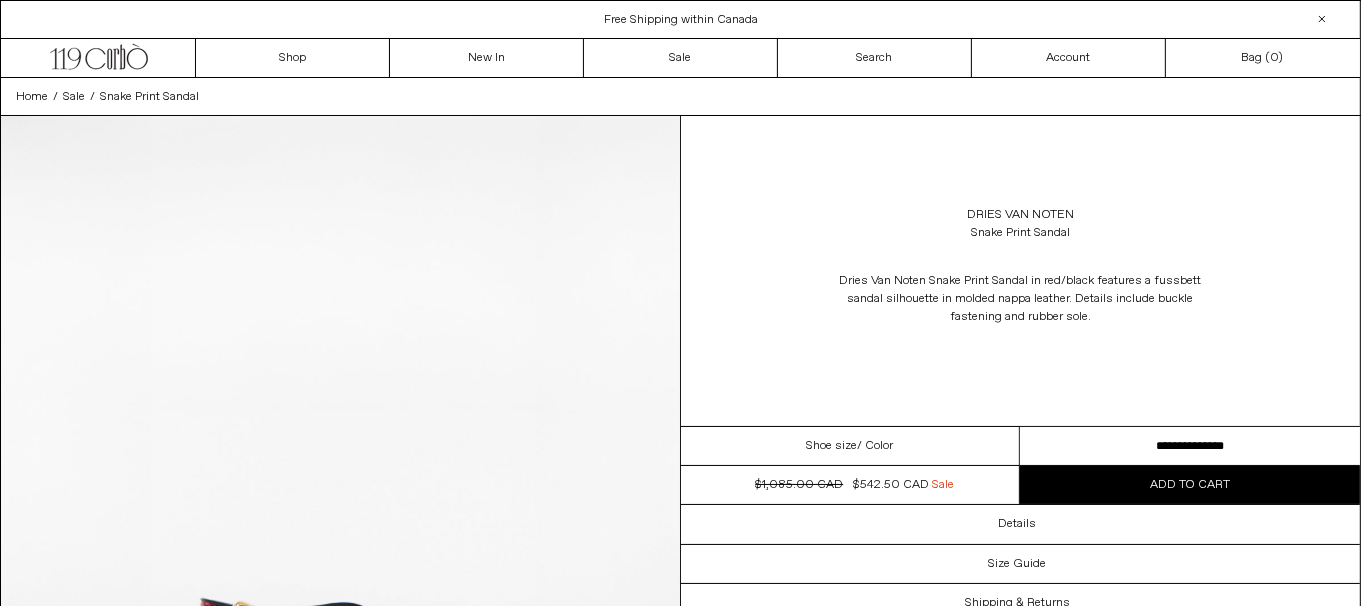scroll, scrollTop: 0, scrollLeft: 0, axis: both 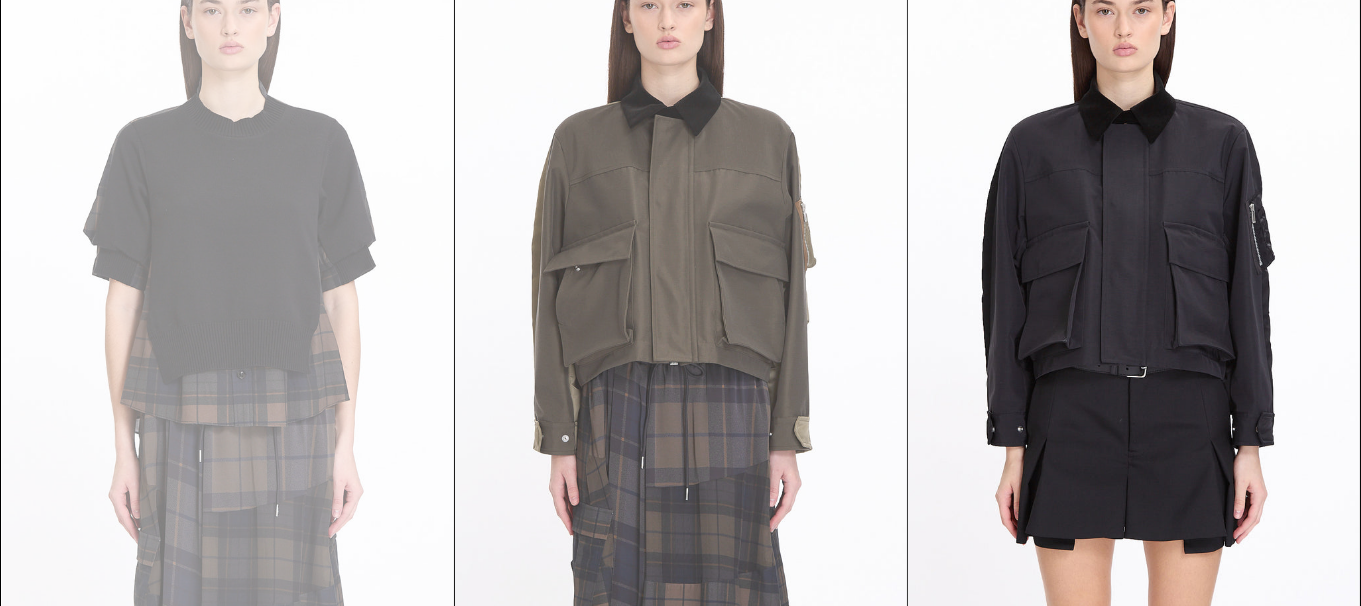 click at bounding box center [681, 268] 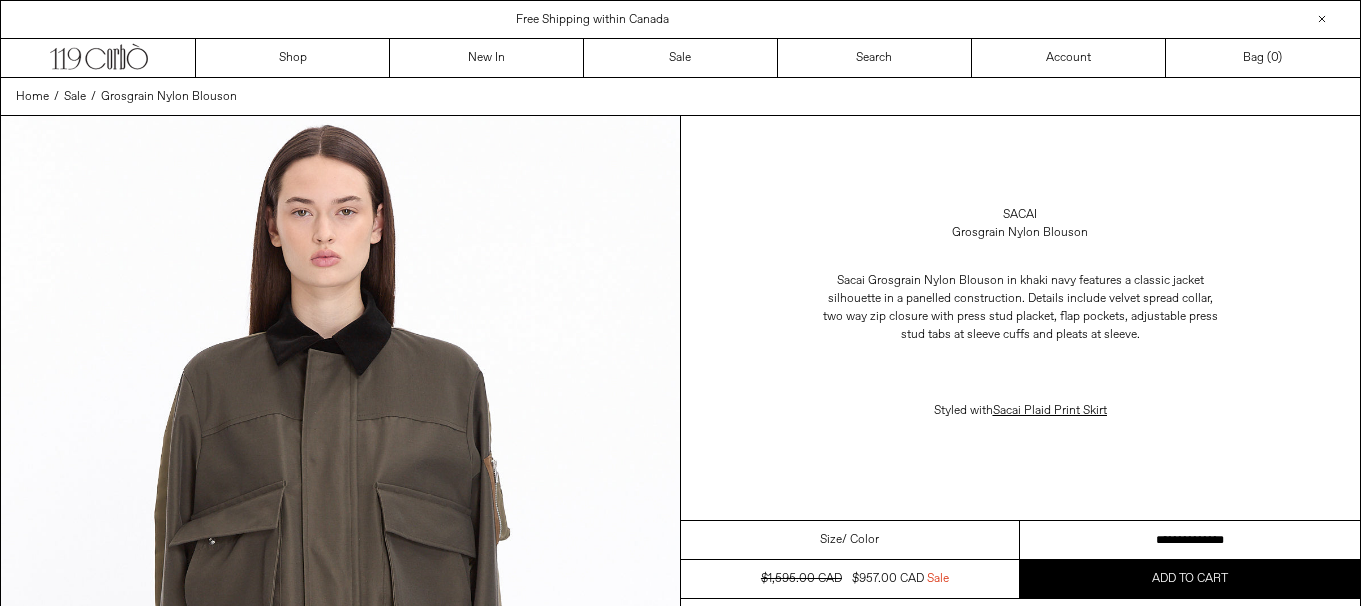 scroll, scrollTop: 0, scrollLeft: 0, axis: both 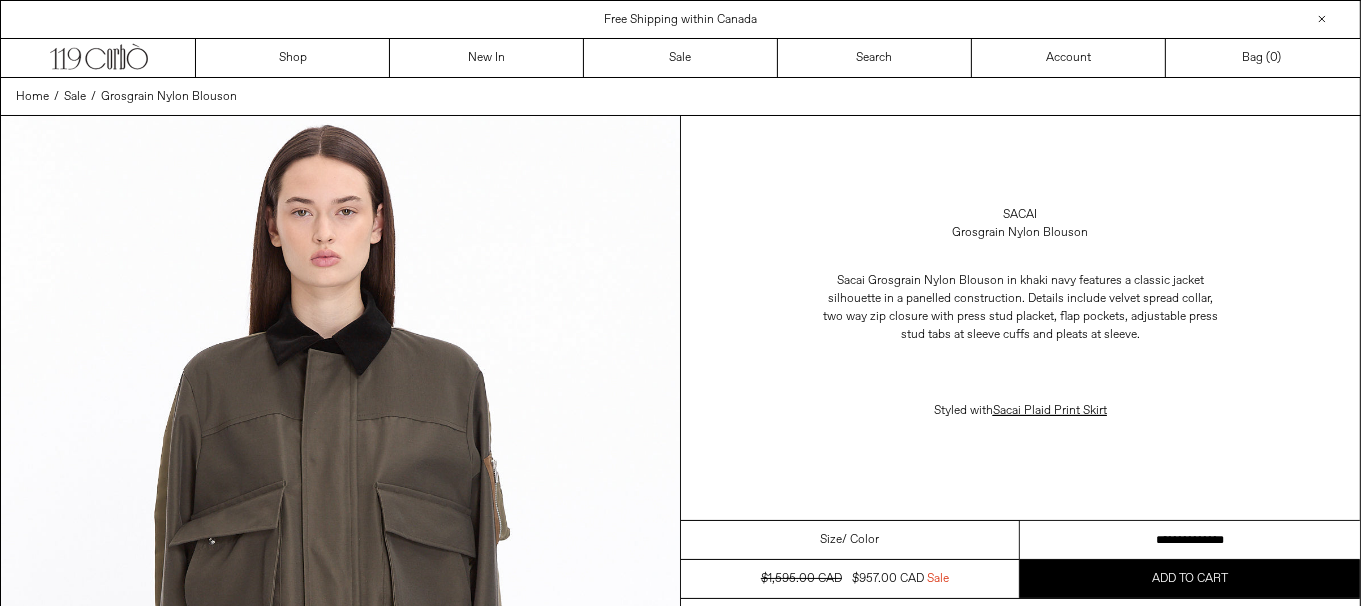 click on "**********" at bounding box center (1190, 540) 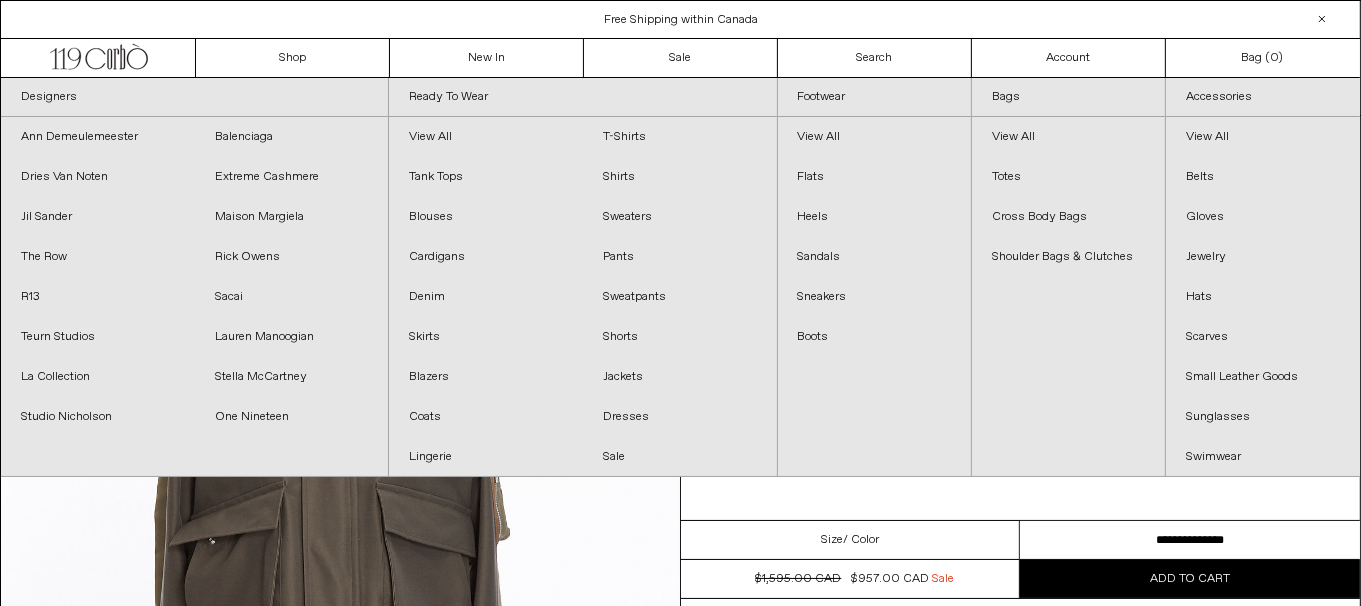 scroll, scrollTop: 0, scrollLeft: 0, axis: both 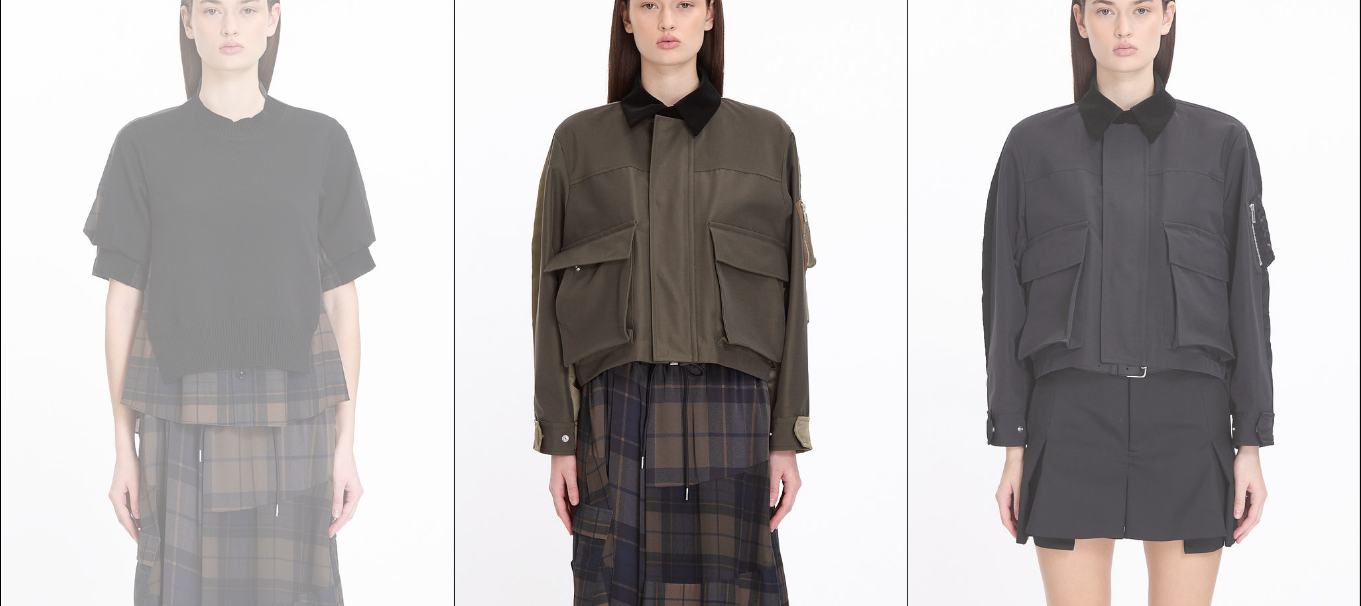 click at bounding box center [1134, 268] 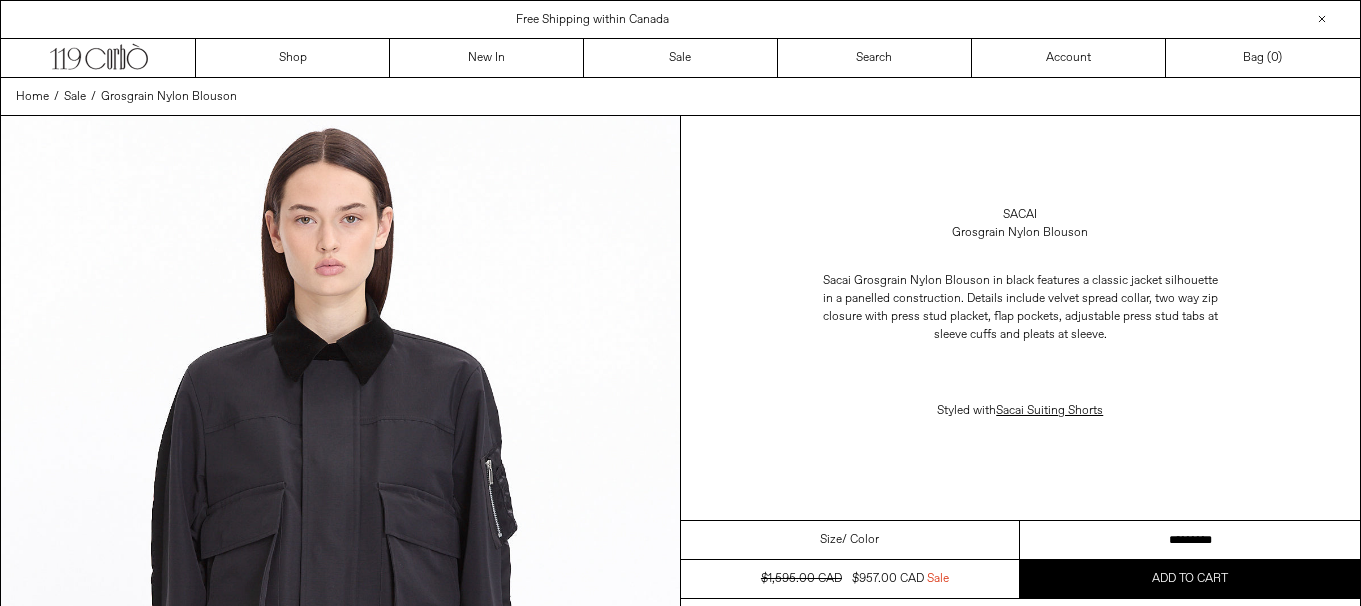 scroll, scrollTop: 0, scrollLeft: 0, axis: both 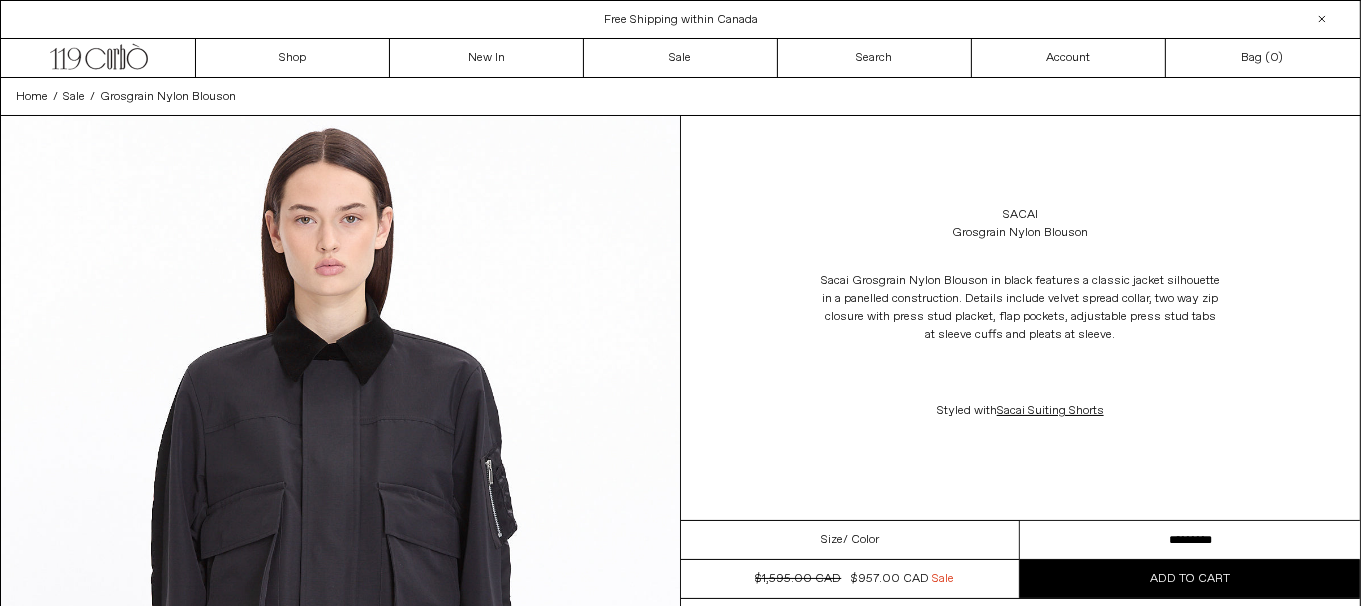 click on "**********" at bounding box center [1190, 540] 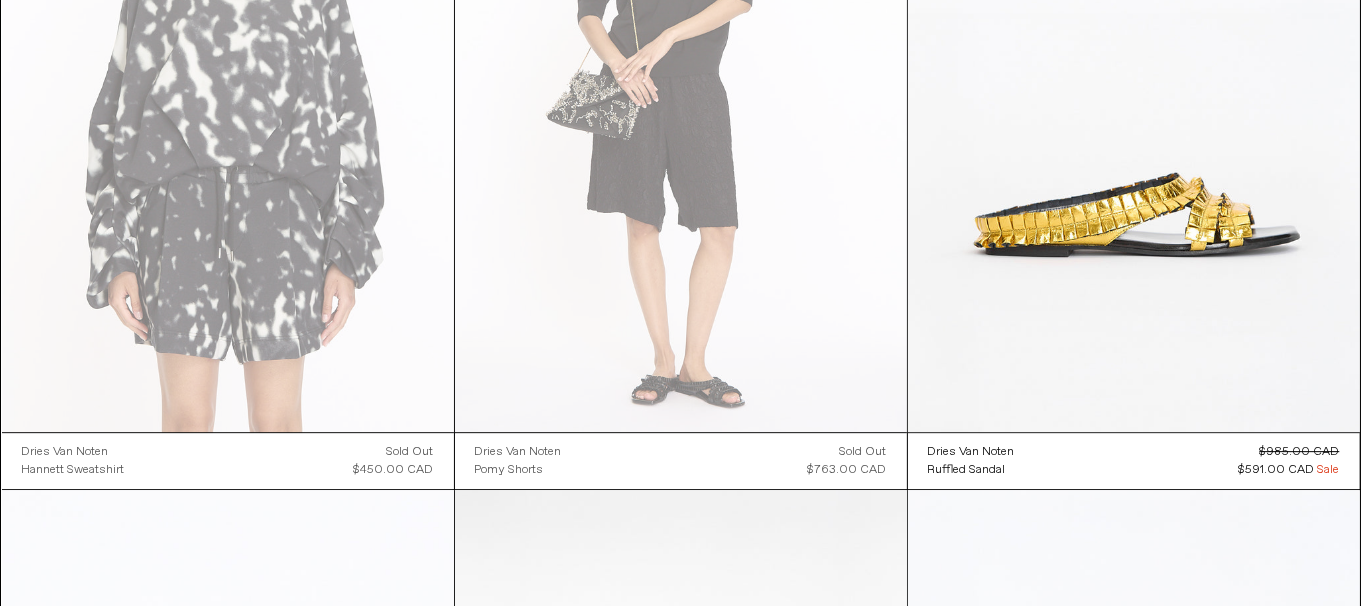 scroll, scrollTop: 0, scrollLeft: 0, axis: both 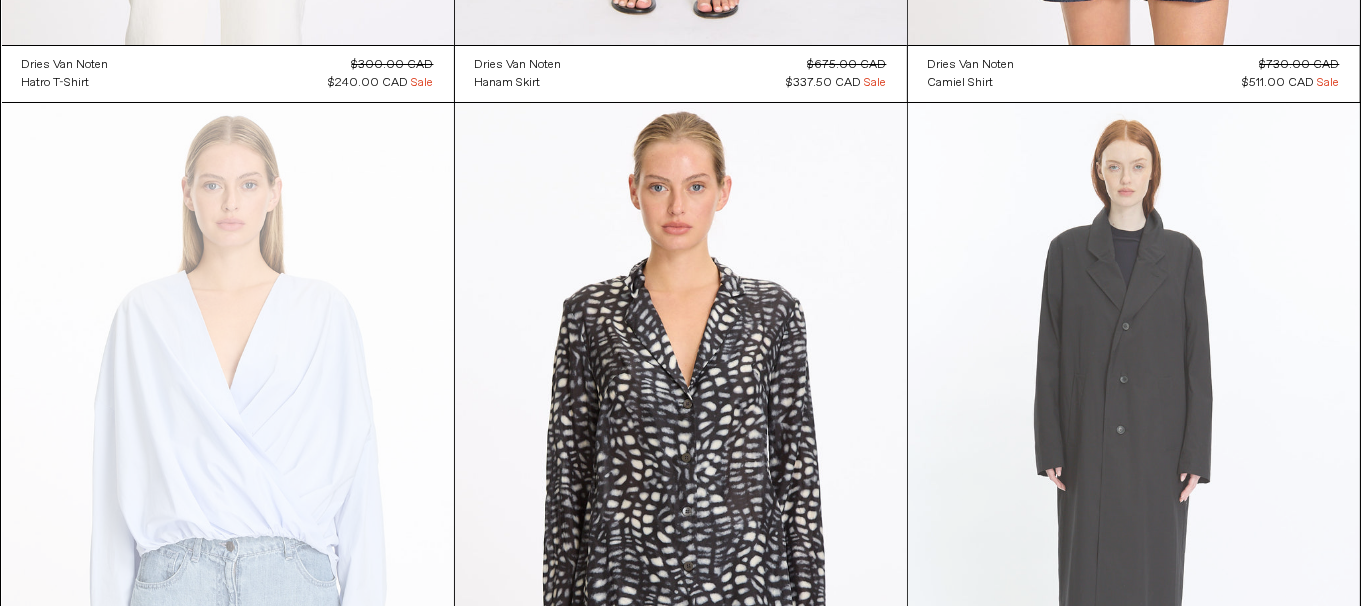 click at bounding box center [1134, 442] 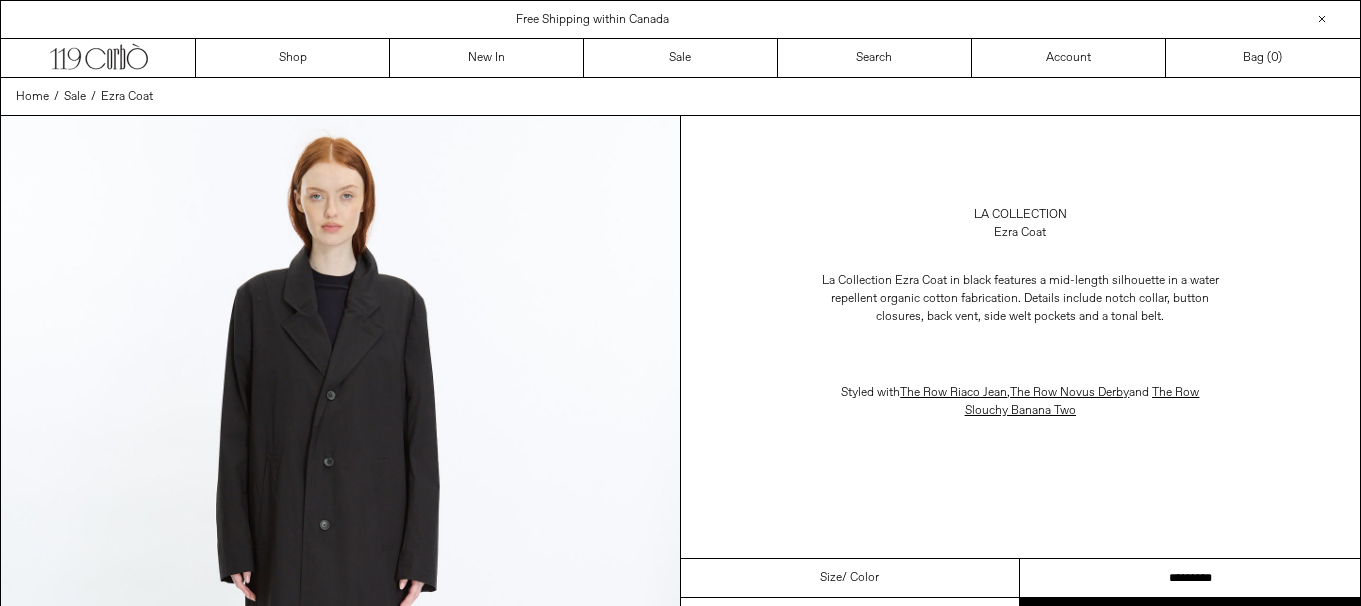 scroll, scrollTop: 0, scrollLeft: 0, axis: both 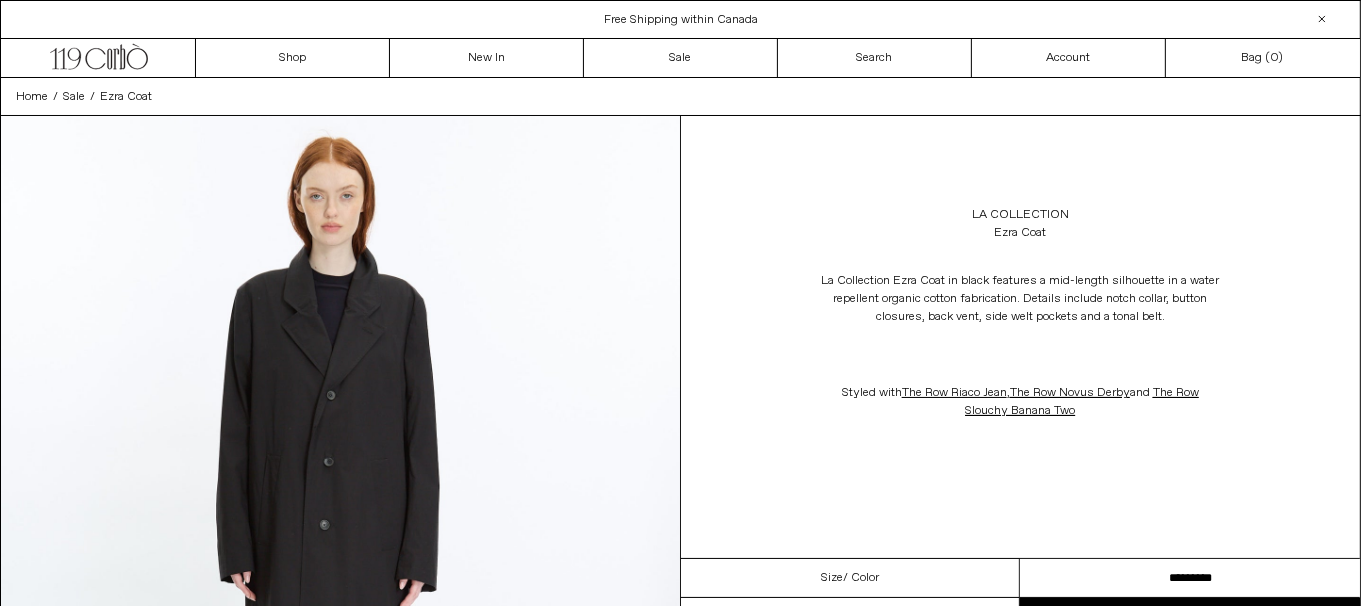click on "**********" at bounding box center (1190, 578) 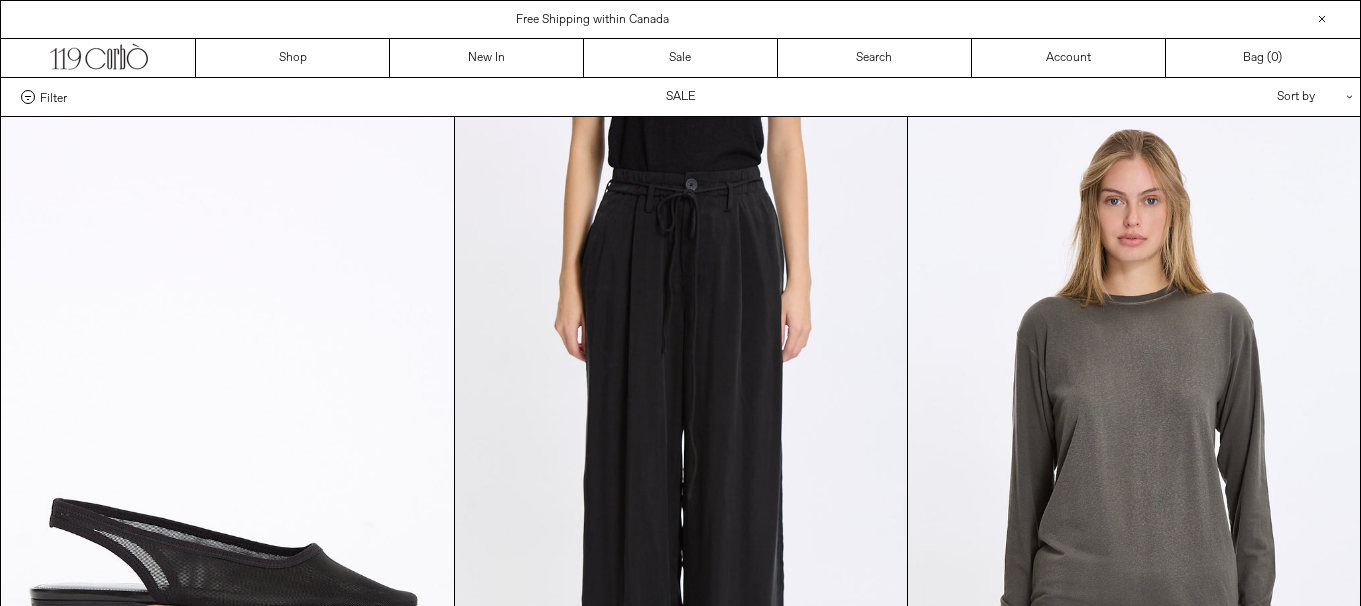 scroll, scrollTop: 0, scrollLeft: 0, axis: both 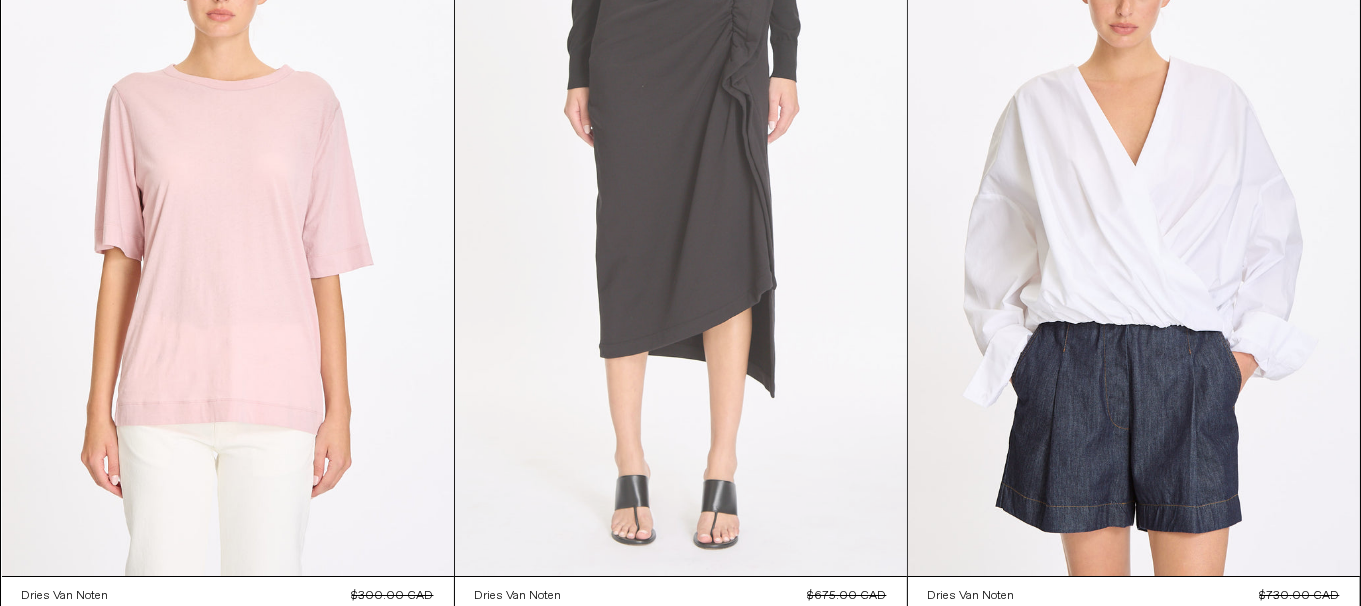 click at bounding box center [681, 237] 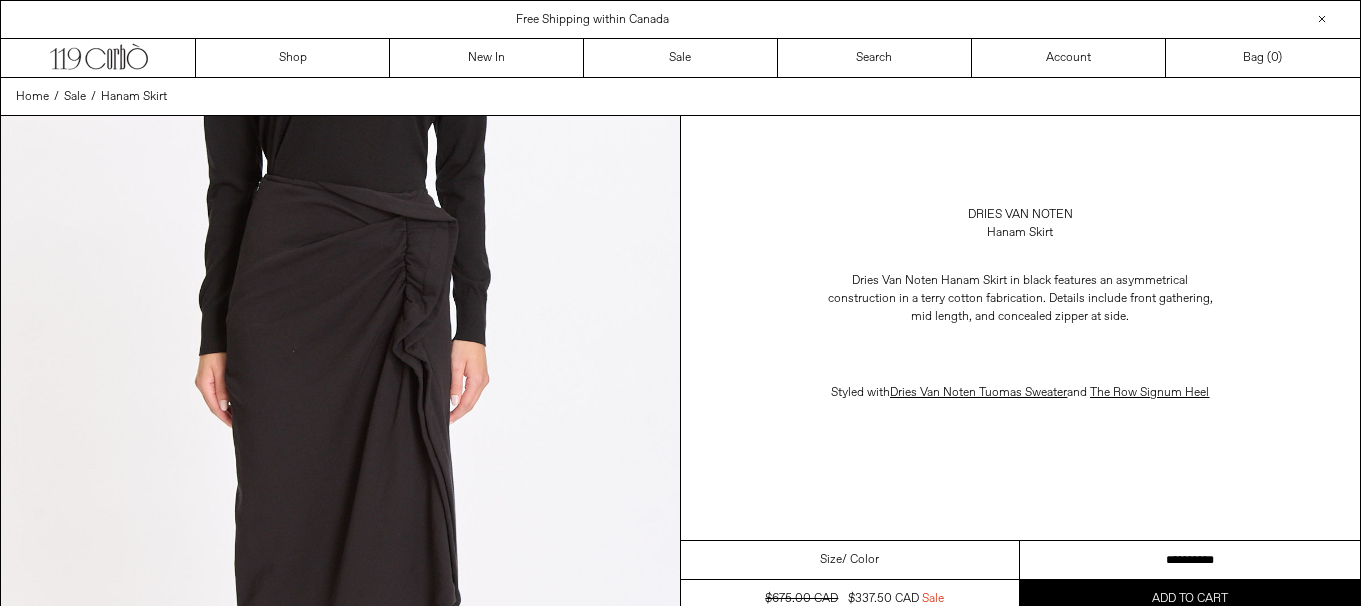 scroll, scrollTop: 0, scrollLeft: 0, axis: both 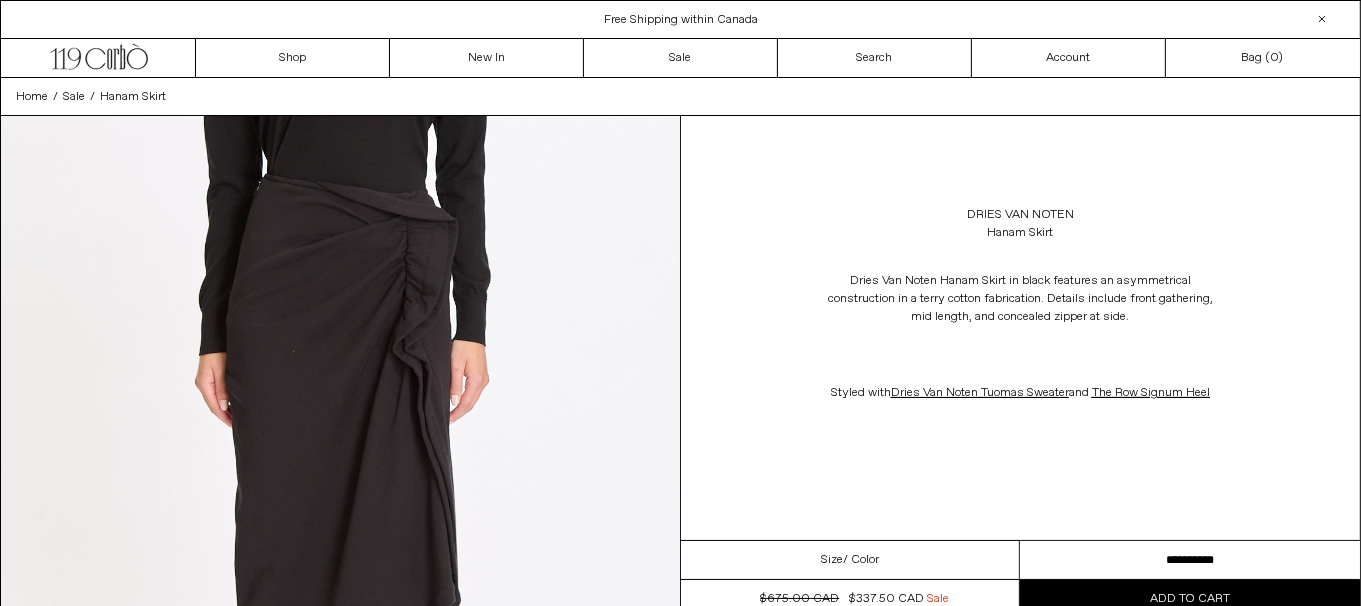 click on "**********" at bounding box center [1190, 560] 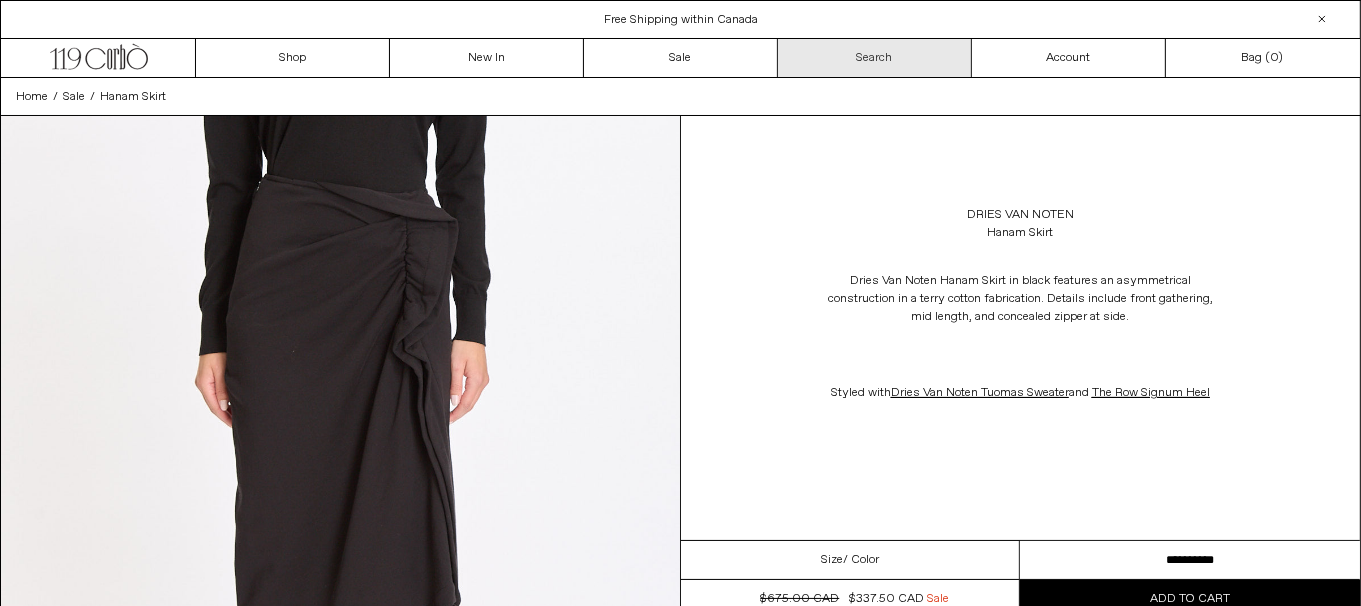 scroll, scrollTop: 0, scrollLeft: 0, axis: both 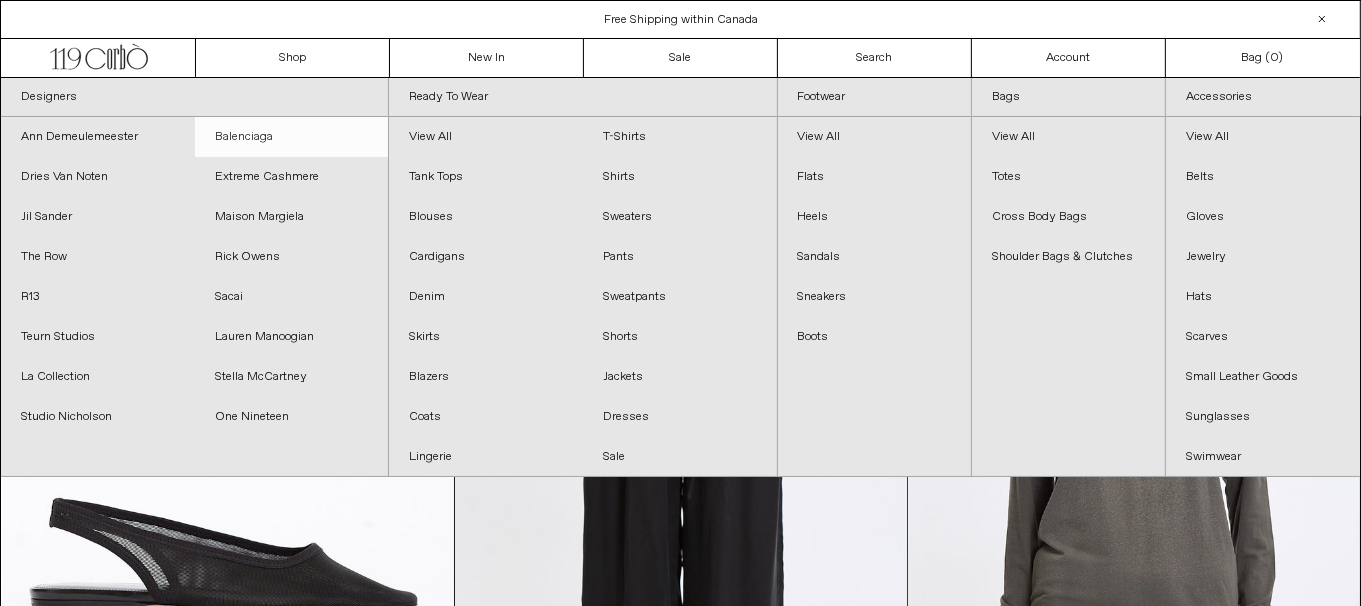 click on "Balenciaga" at bounding box center (292, 137) 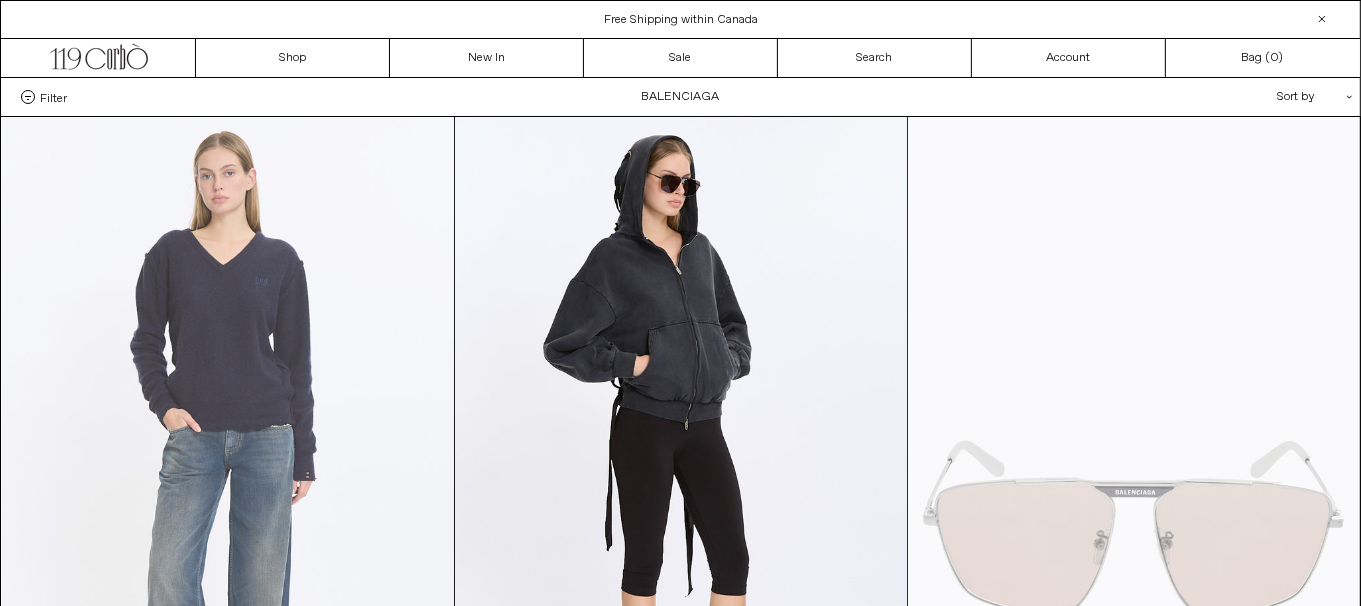 scroll, scrollTop: 0, scrollLeft: 0, axis: both 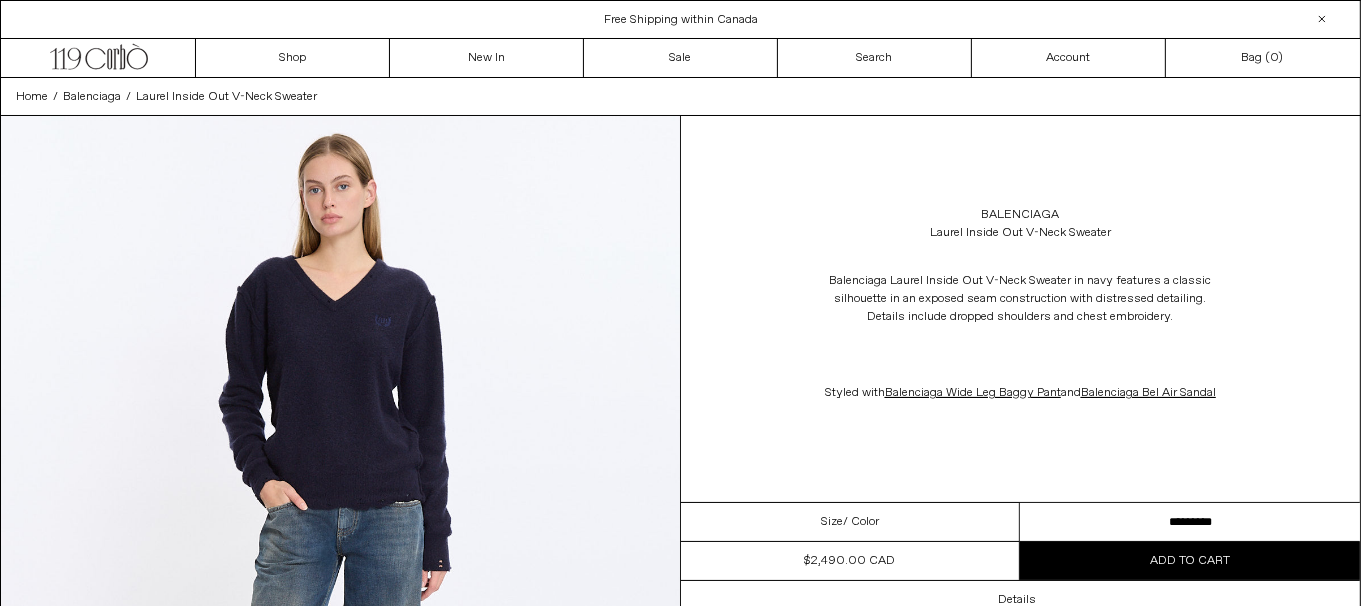 click on "*********
********
********" at bounding box center [1190, 522] 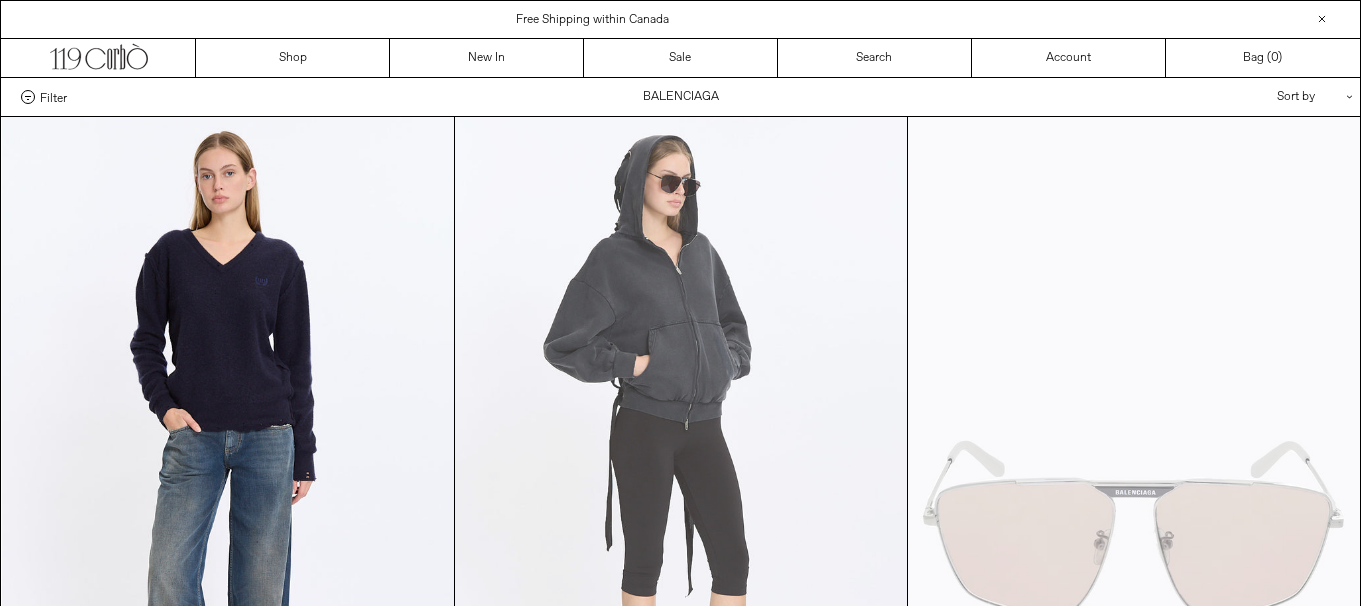 scroll, scrollTop: 0, scrollLeft: 0, axis: both 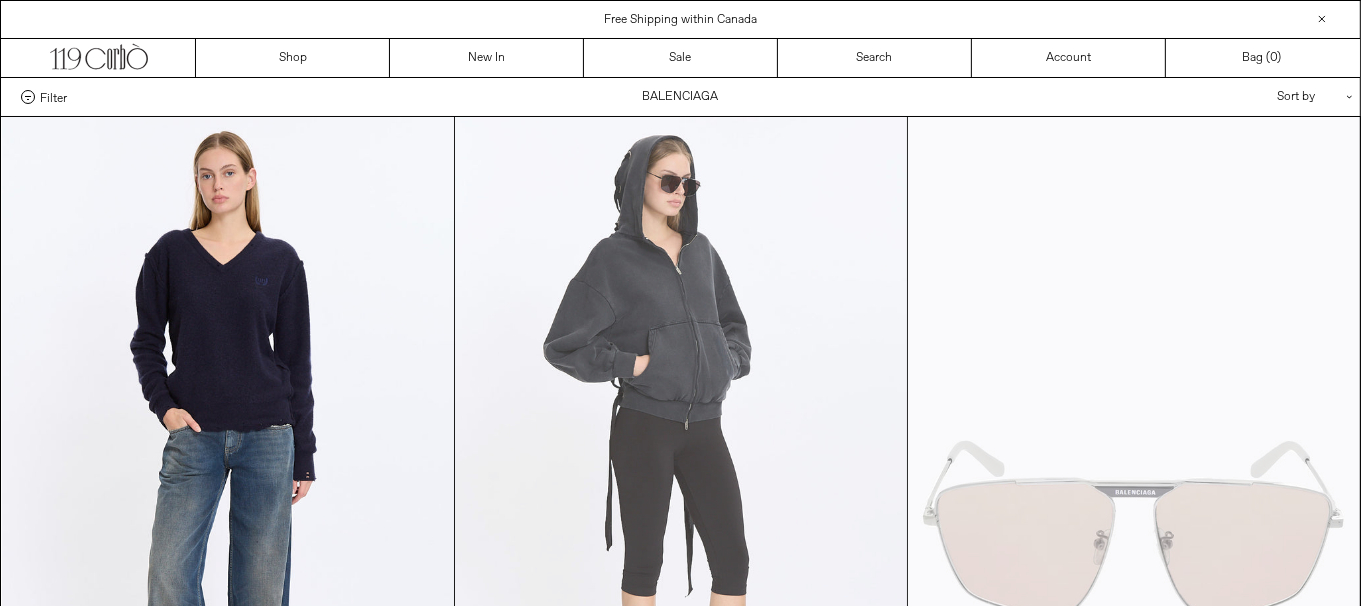 click at bounding box center [681, 456] 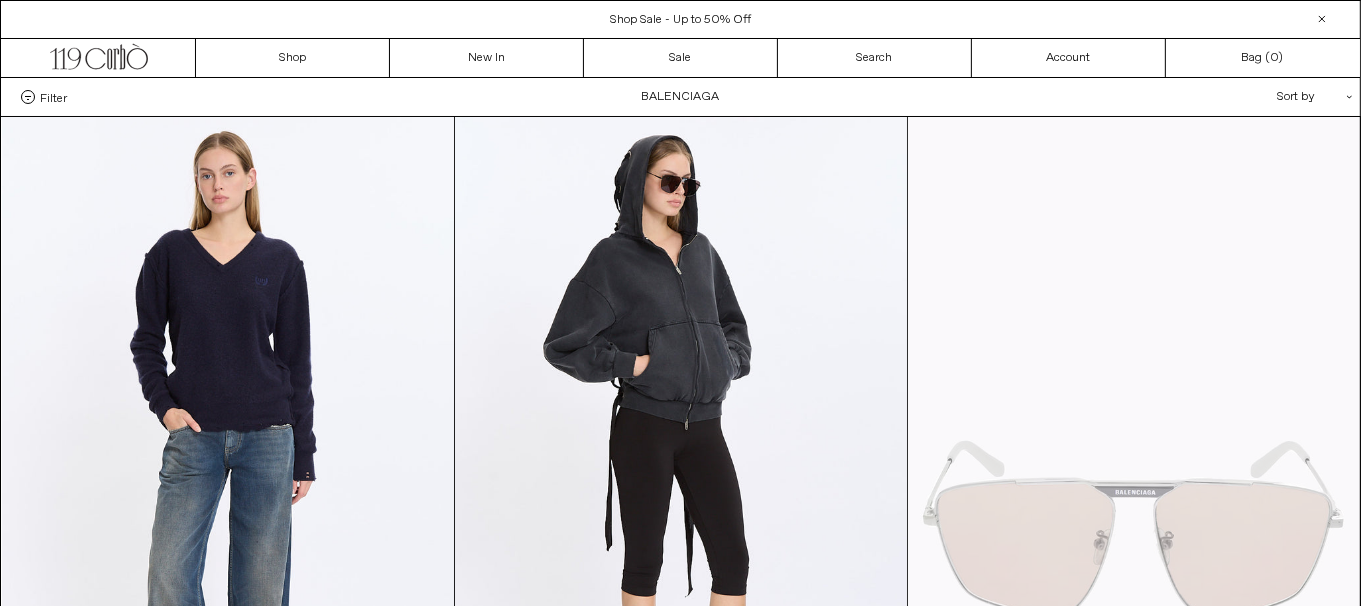 scroll, scrollTop: 0, scrollLeft: 0, axis: both 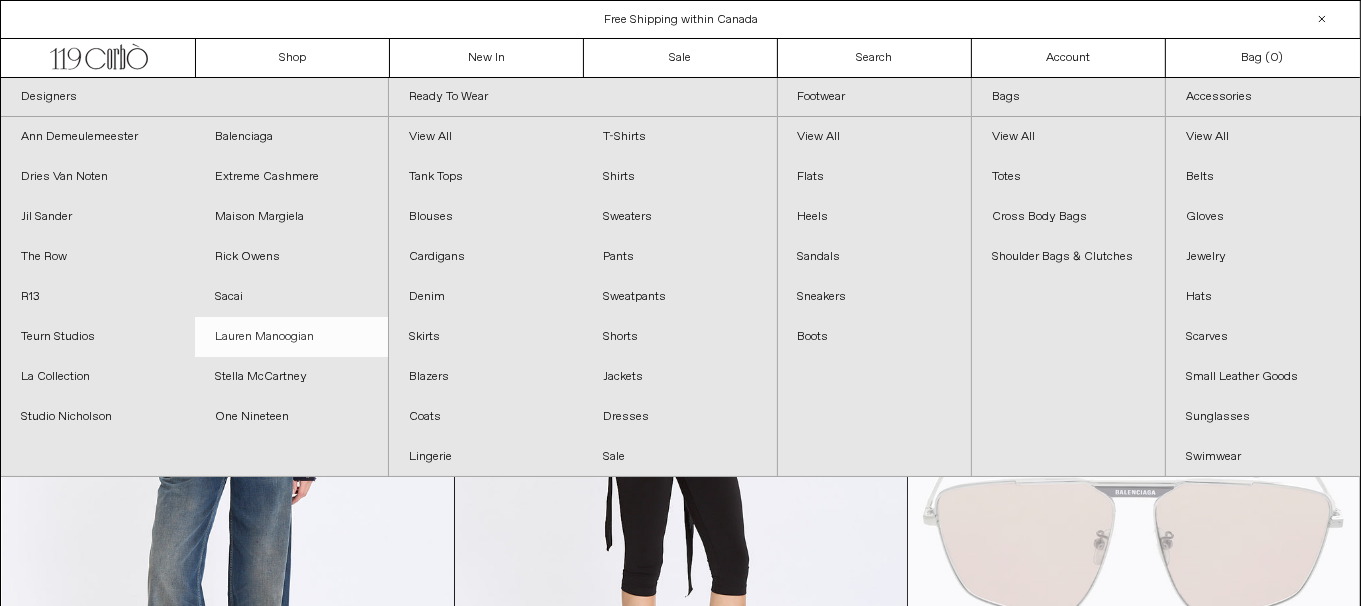 click on "Lauren Manoogian" at bounding box center [292, 337] 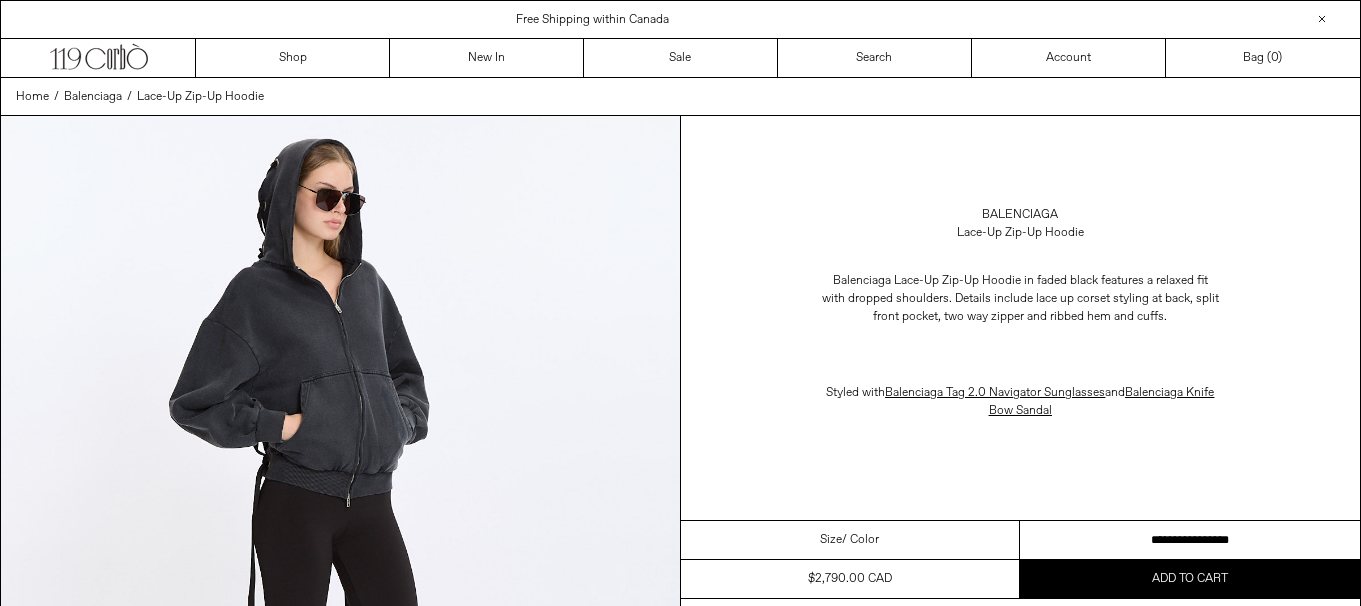 scroll, scrollTop: 0, scrollLeft: 0, axis: both 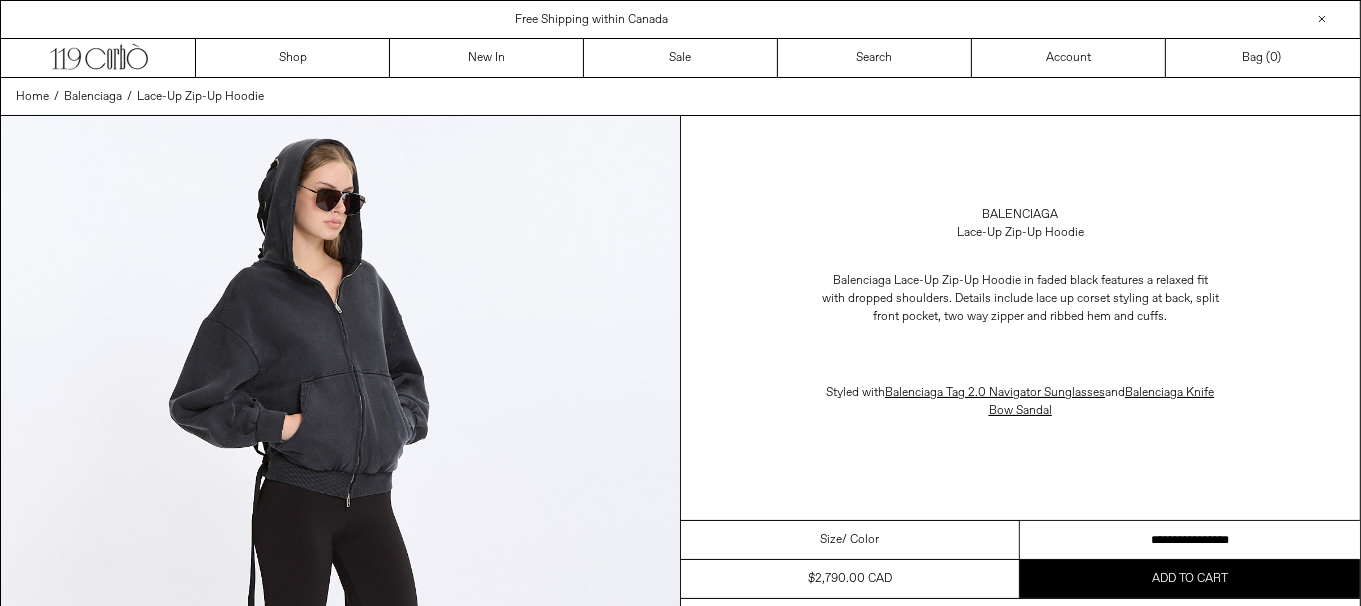 click on "**********" at bounding box center (1190, 540) 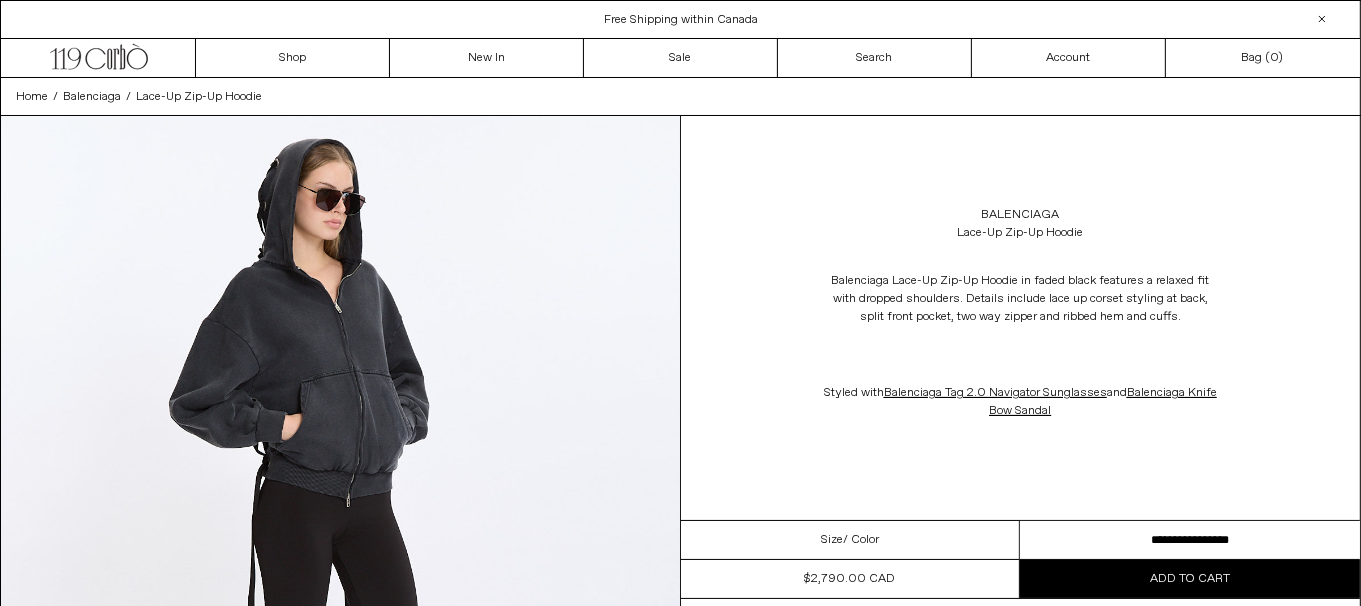 scroll, scrollTop: 0, scrollLeft: 0, axis: both 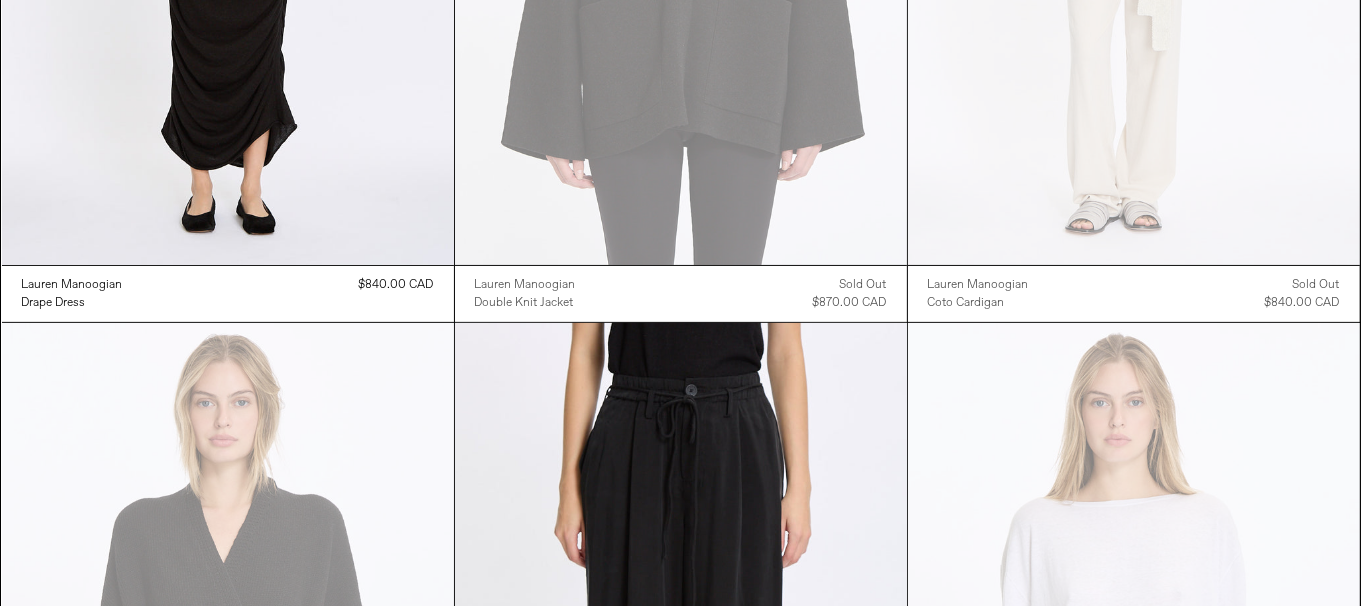 click on "x
by Timesact" at bounding box center (680, 2591) 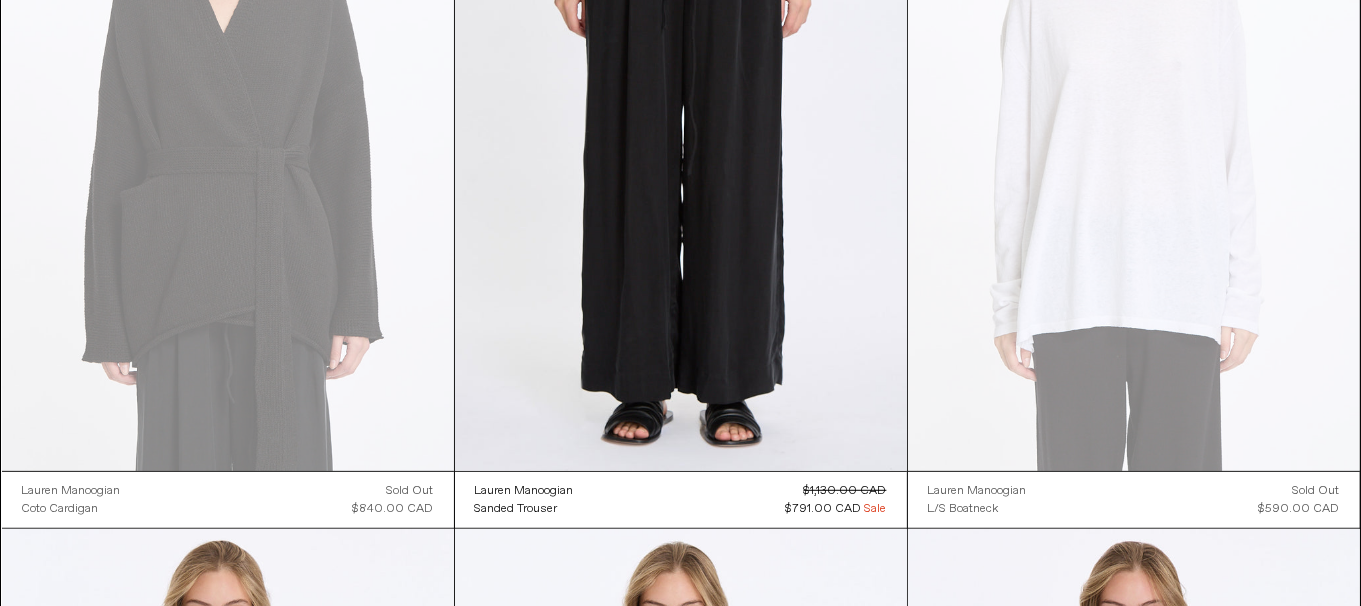scroll, scrollTop: 0, scrollLeft: 0, axis: both 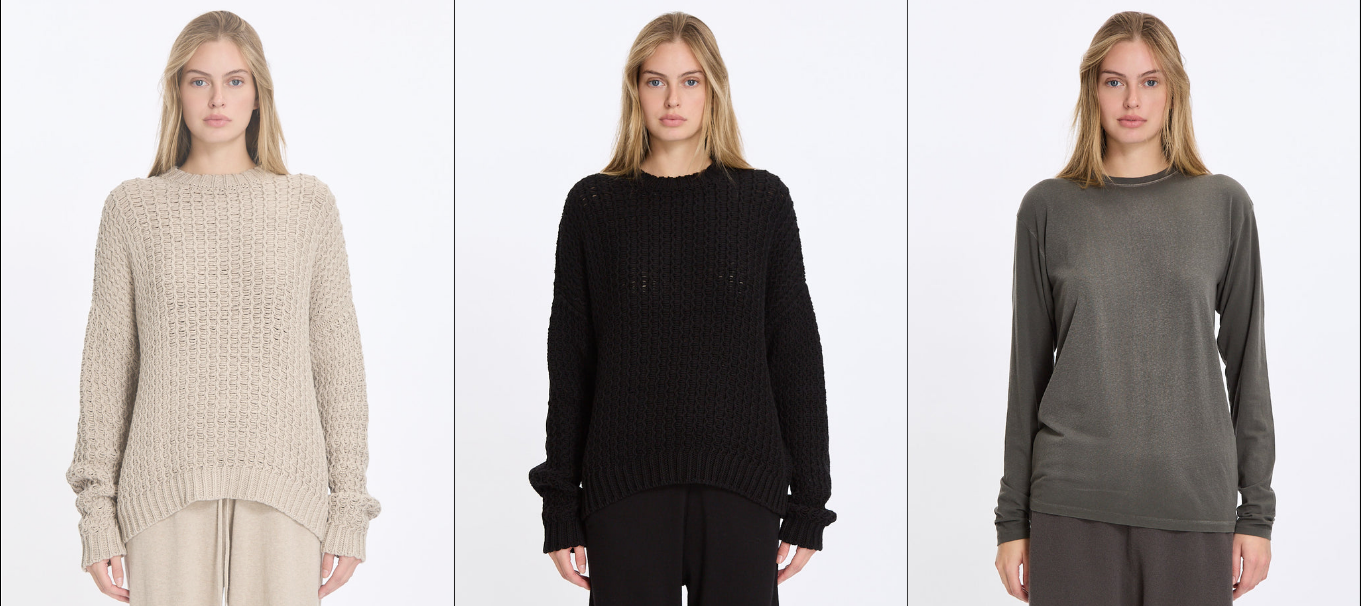 click at bounding box center [228, 338] 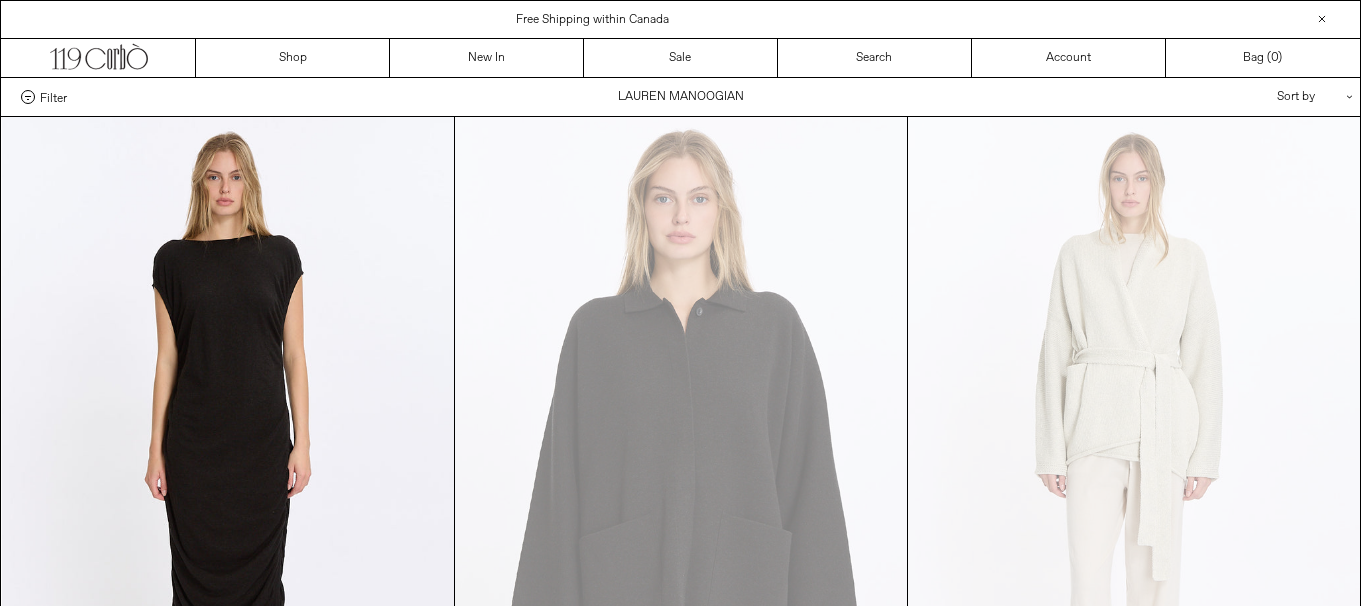 scroll, scrollTop: 1590, scrollLeft: 0, axis: vertical 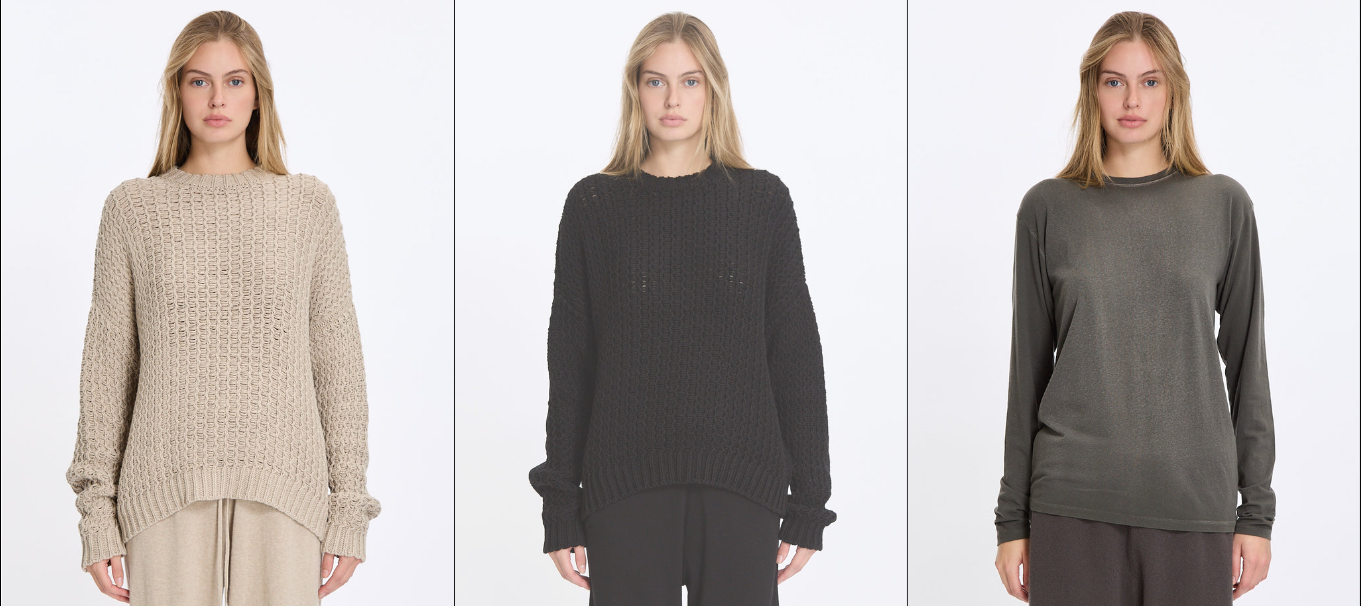 click at bounding box center [681, 338] 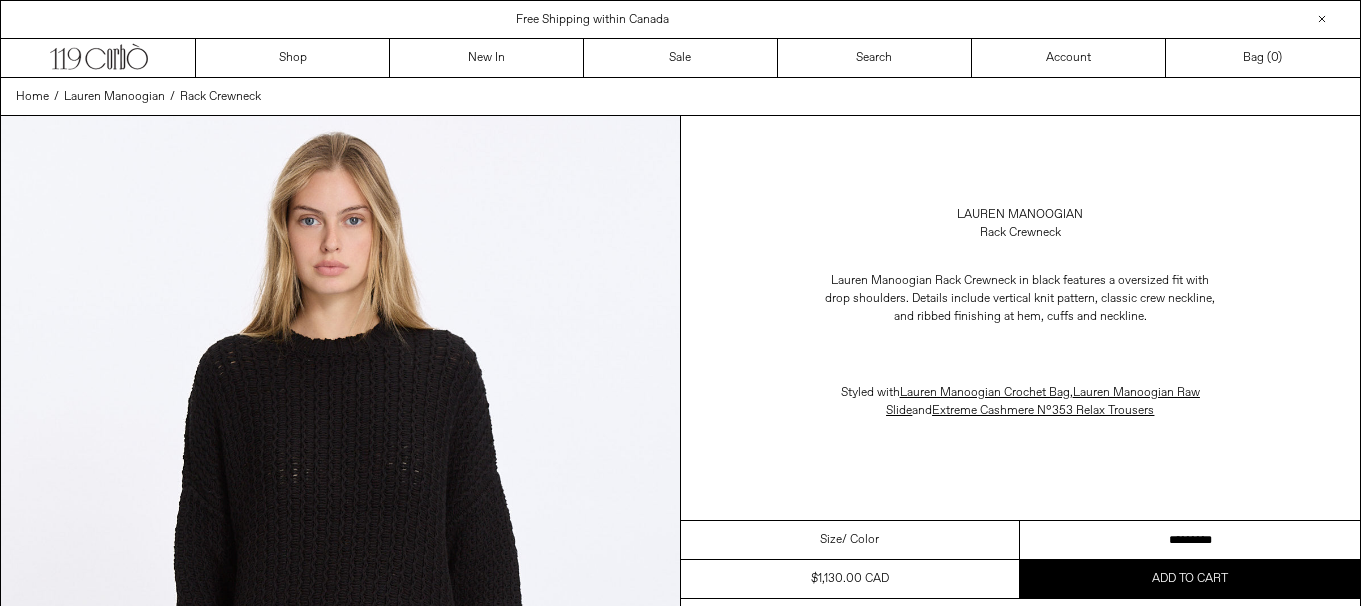 scroll, scrollTop: 0, scrollLeft: 0, axis: both 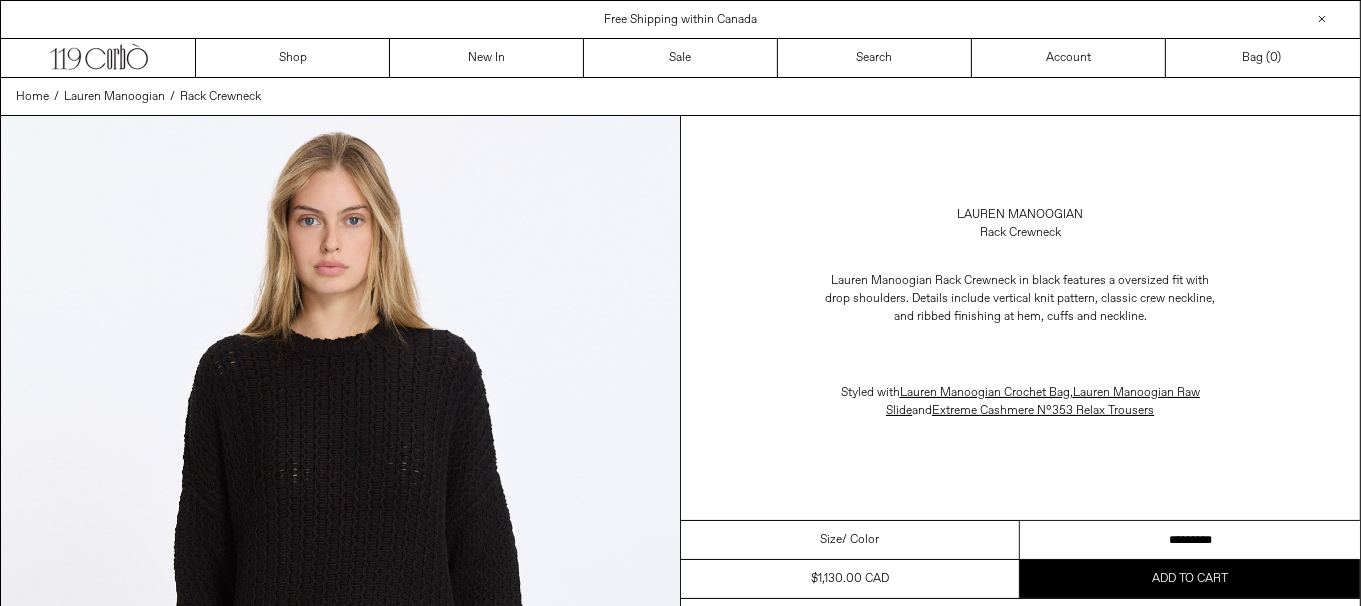click on "*********
*********" at bounding box center [1190, 540] 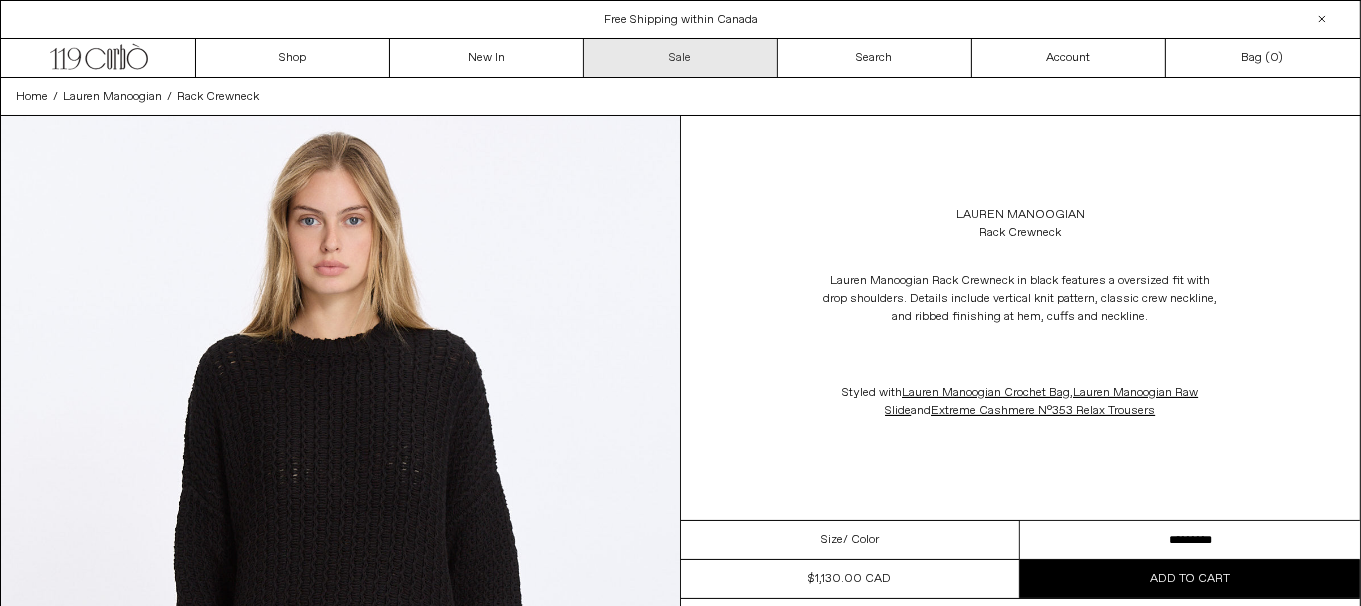 scroll, scrollTop: 0, scrollLeft: 0, axis: both 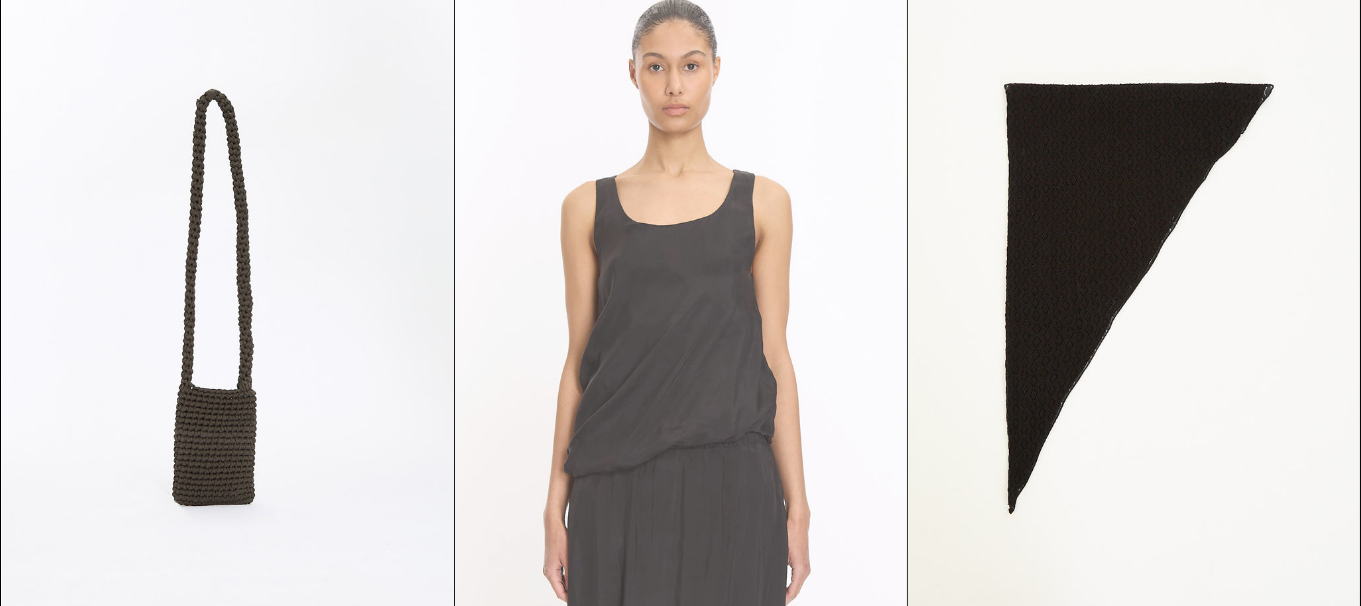 click at bounding box center [681, 307] 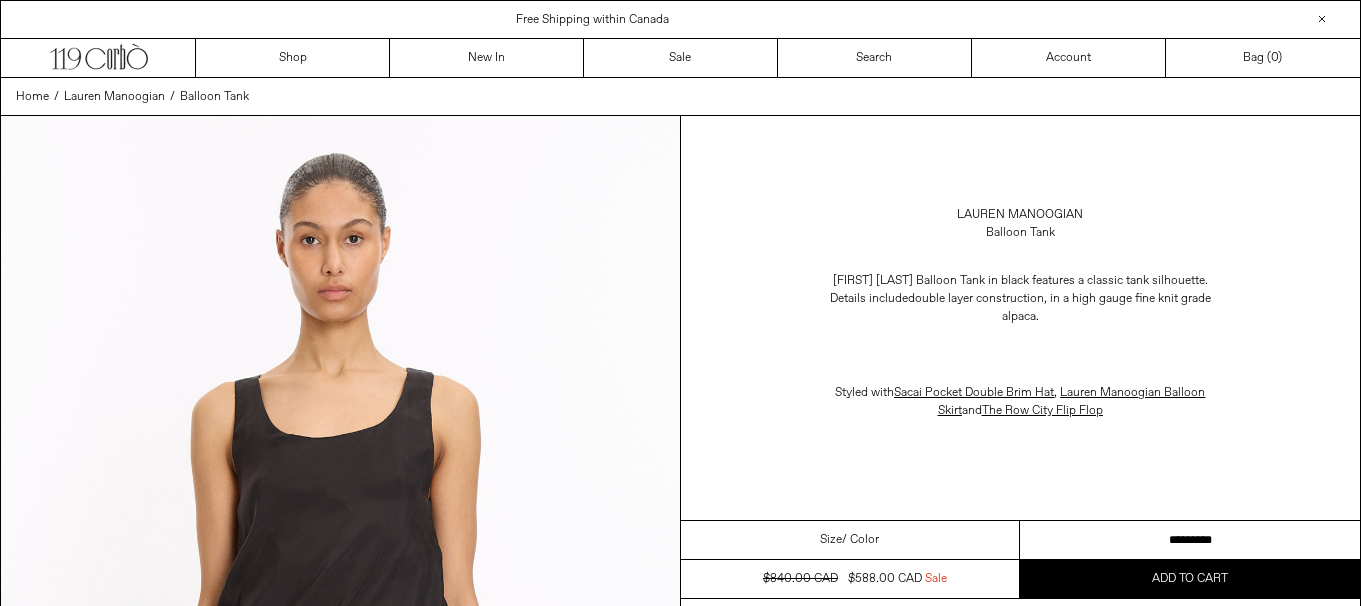 scroll, scrollTop: 0, scrollLeft: 0, axis: both 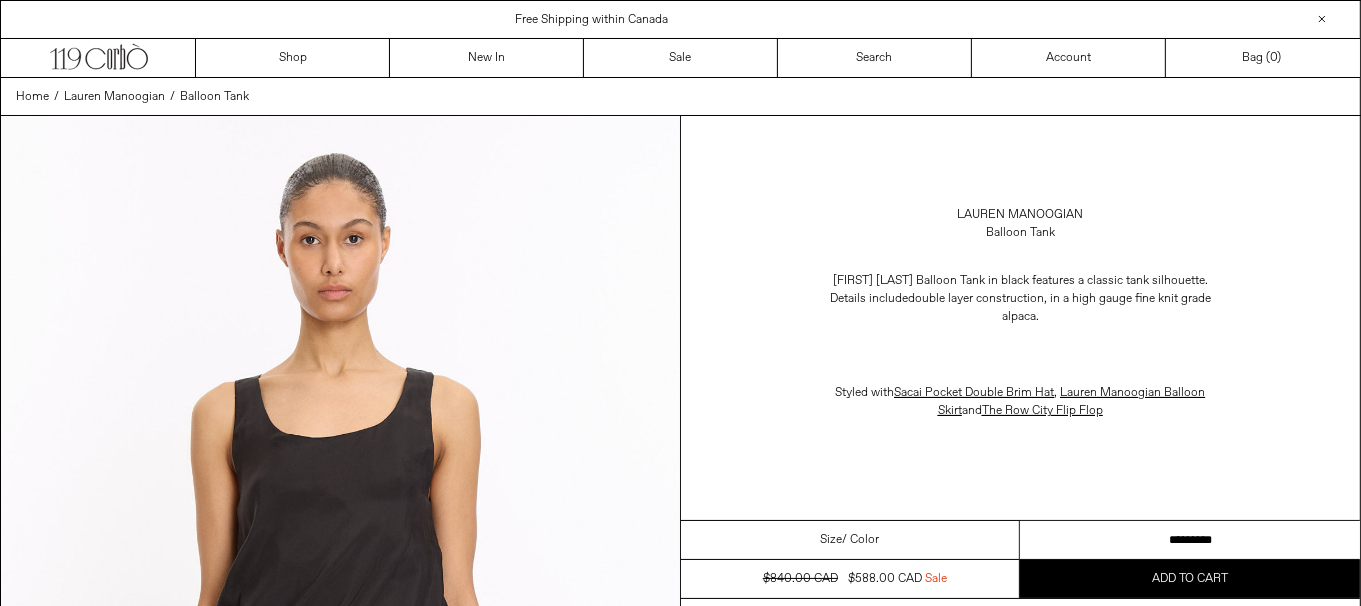 click on "**********" at bounding box center [1190, 540] 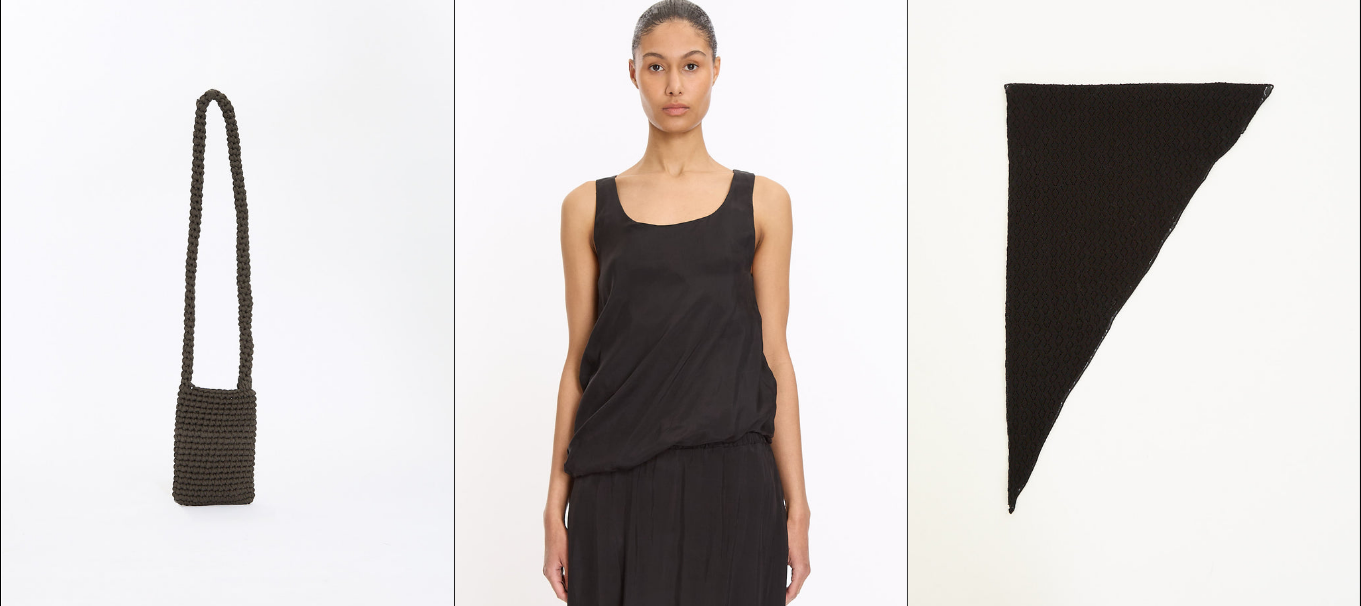 scroll, scrollTop: 0, scrollLeft: 0, axis: both 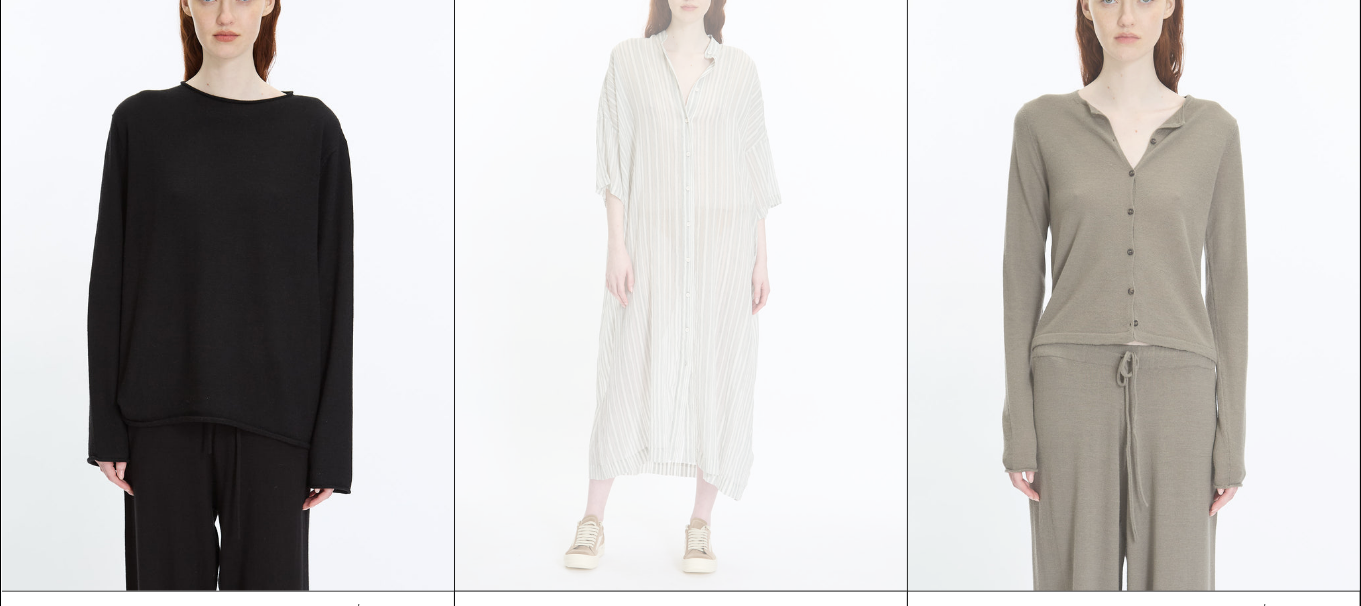 click at bounding box center (1134, 252) 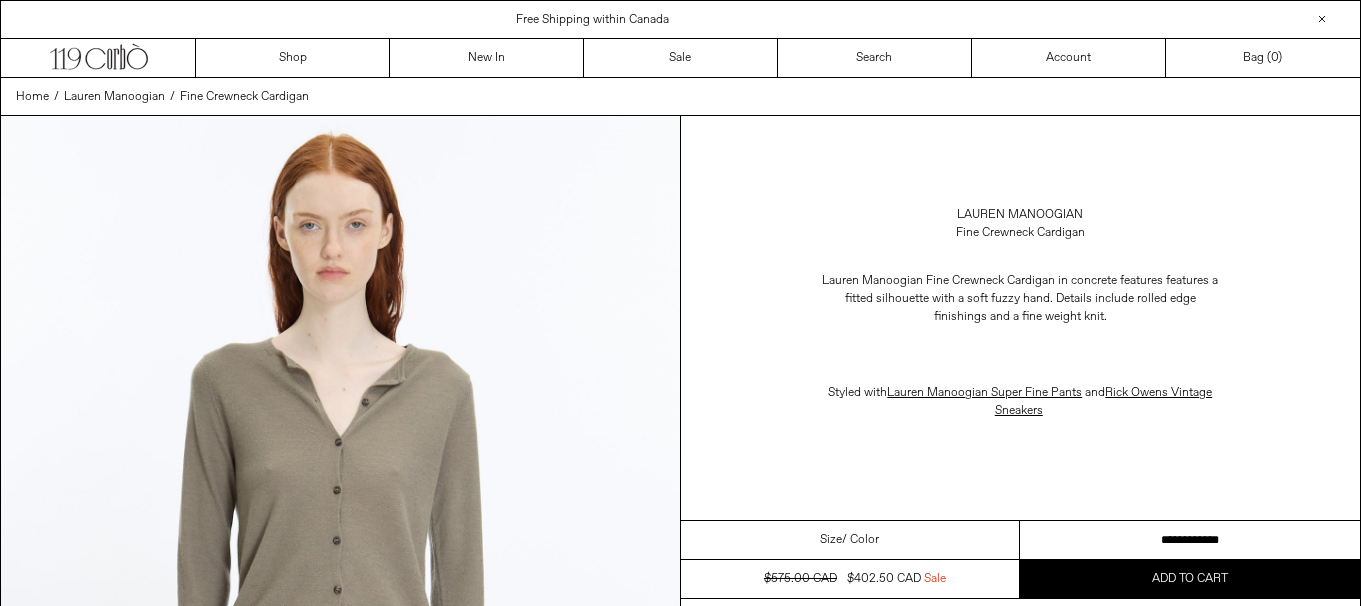 scroll, scrollTop: 0, scrollLeft: 0, axis: both 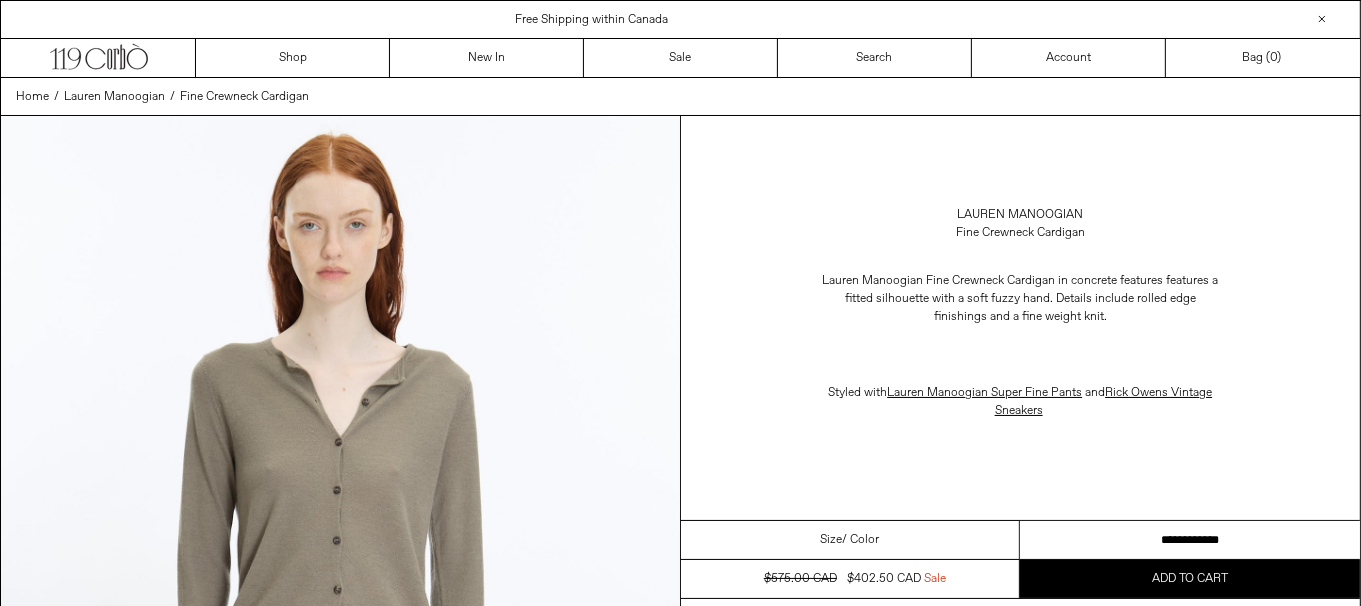 click on "**********" at bounding box center (1190, 540) 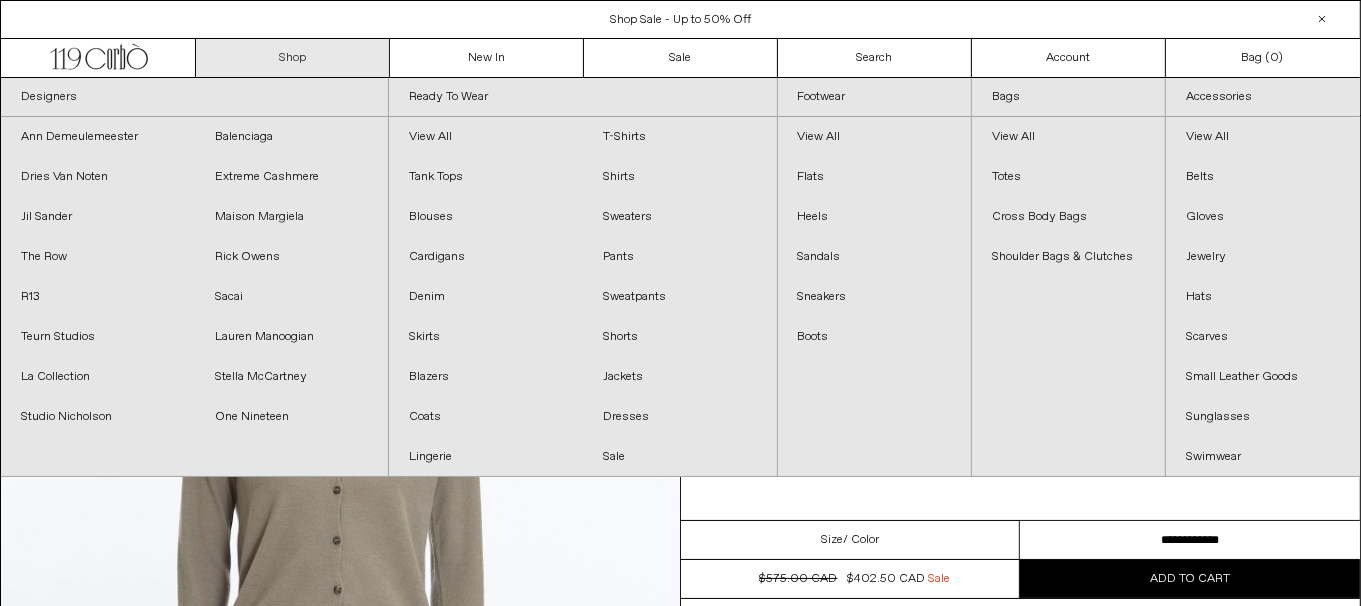 click on "Shop" at bounding box center (293, 58) 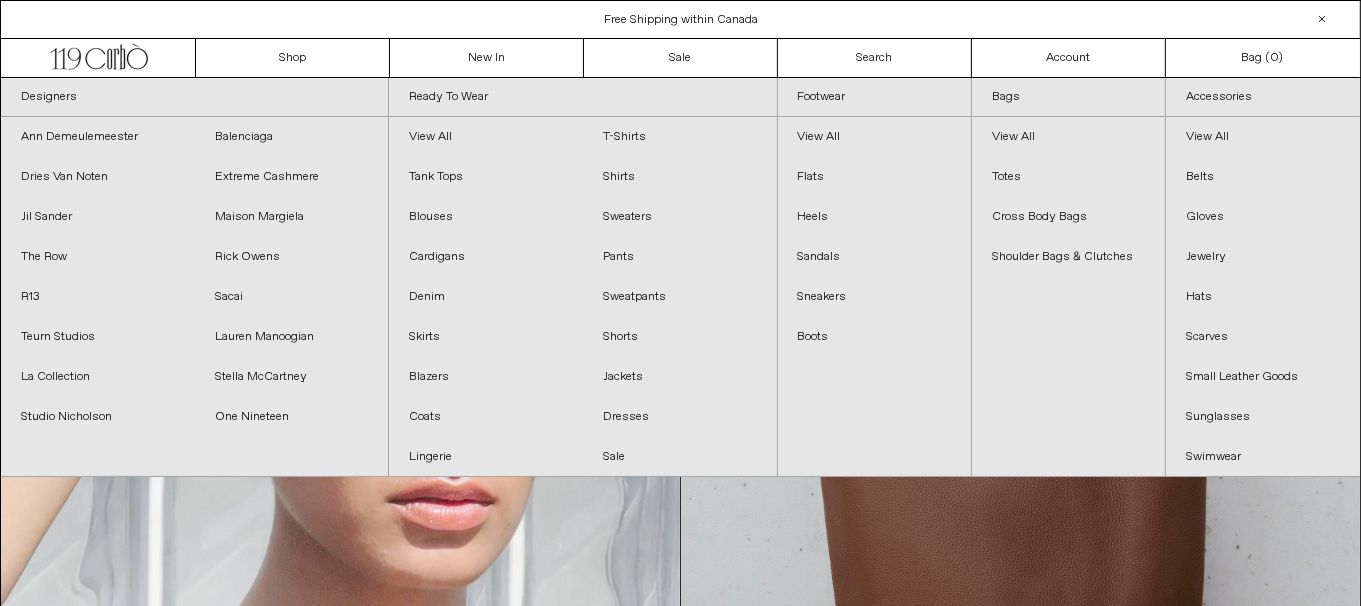 scroll, scrollTop: 0, scrollLeft: 0, axis: both 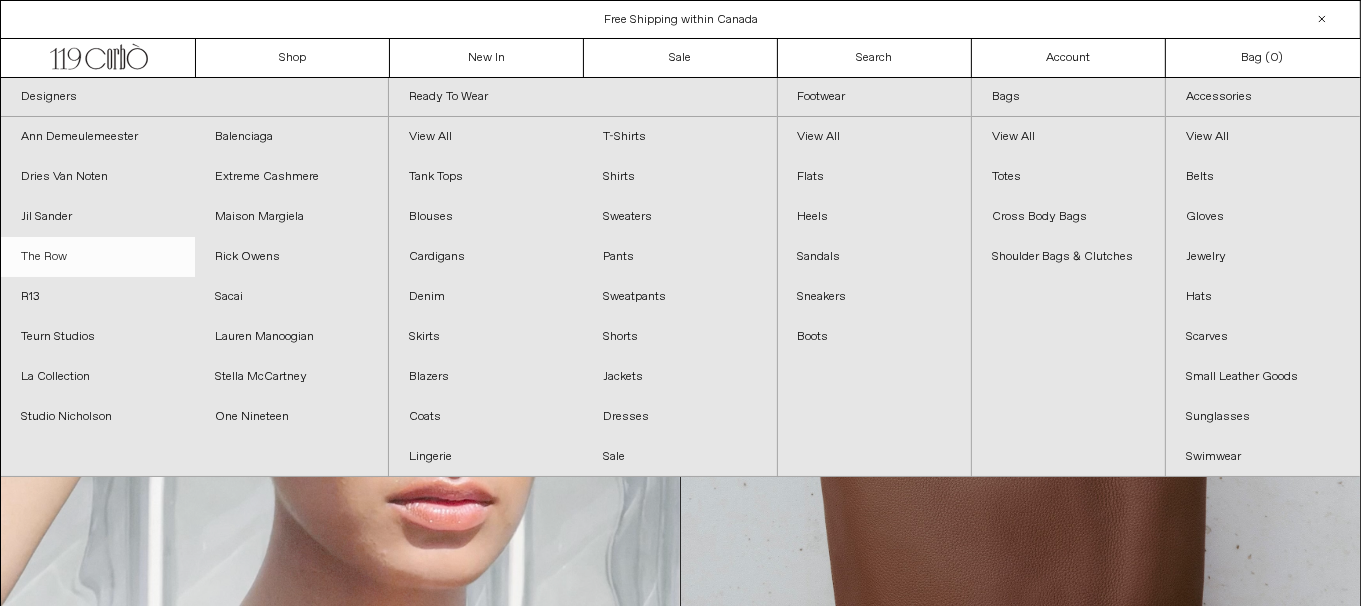 click on "The Row" at bounding box center [98, 257] 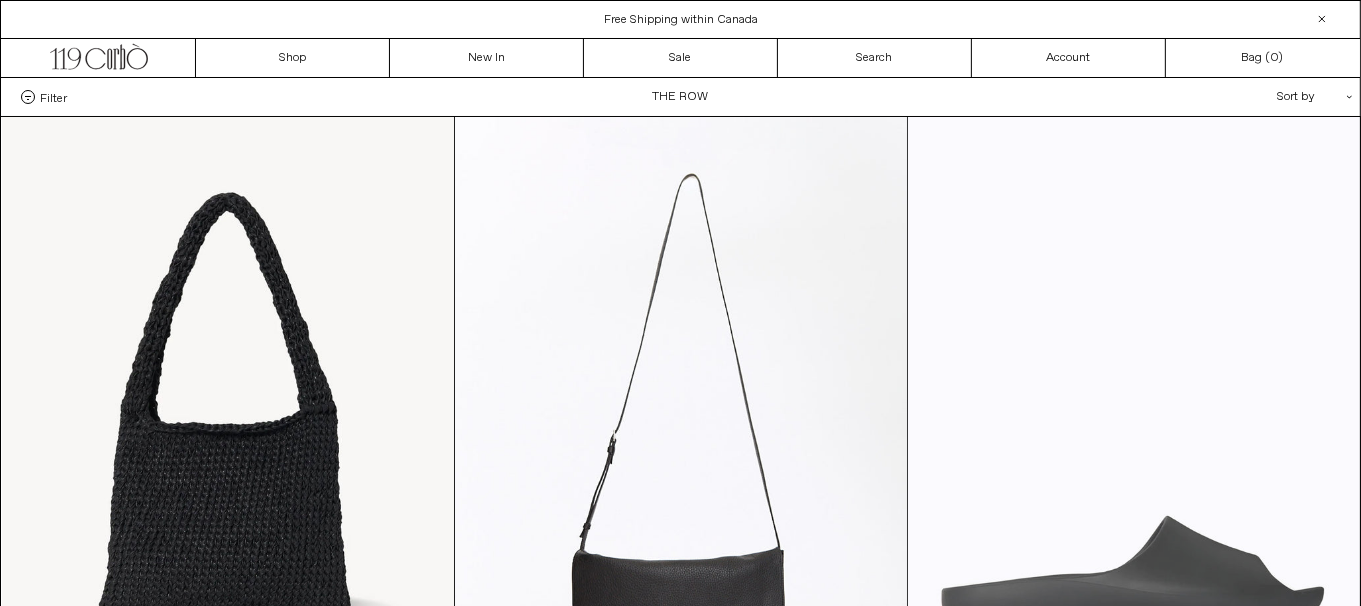 scroll, scrollTop: 0, scrollLeft: 0, axis: both 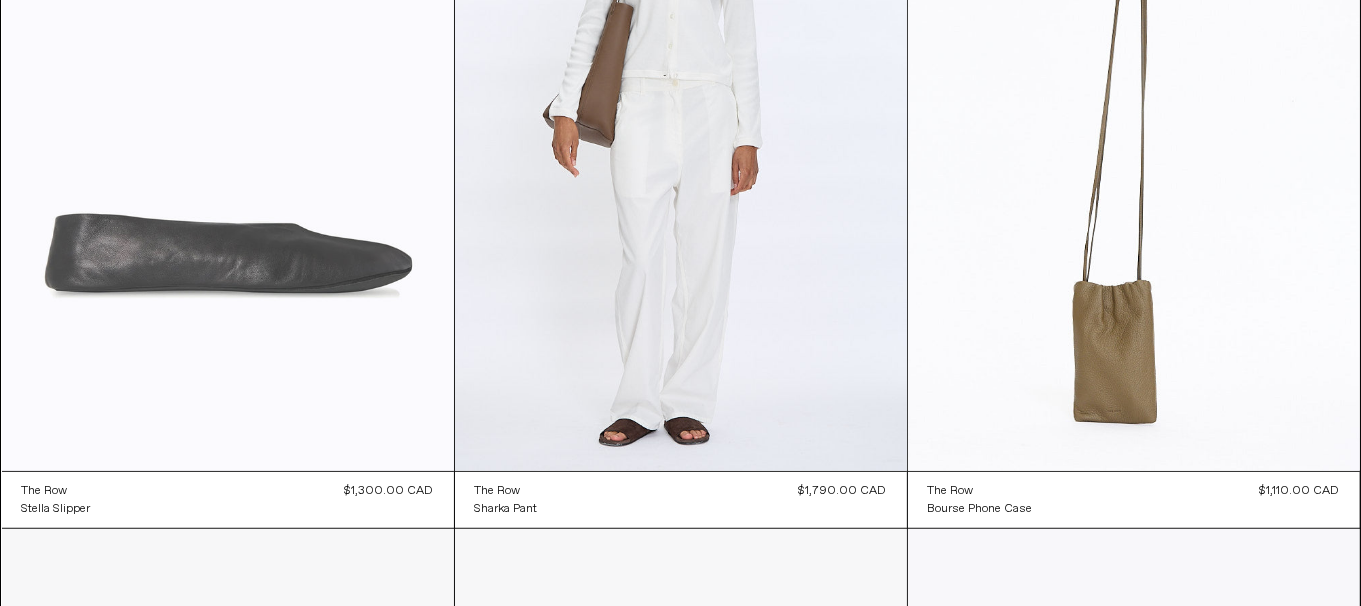 click at bounding box center (228, 132) 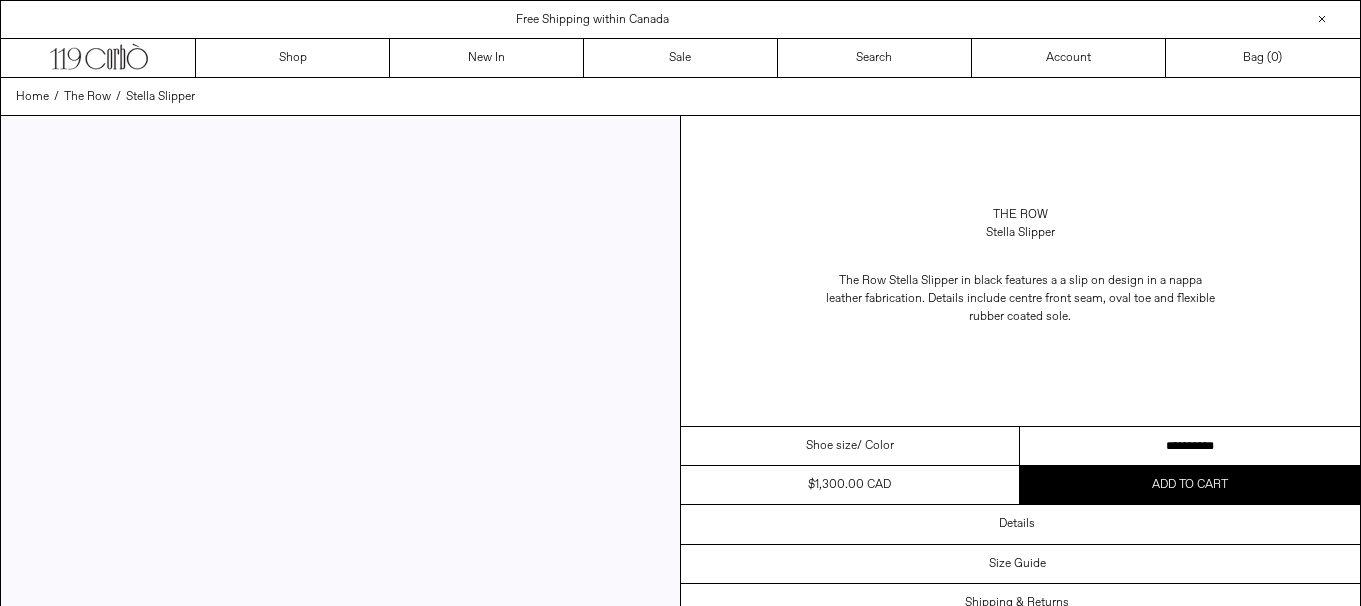 scroll, scrollTop: 0, scrollLeft: 0, axis: both 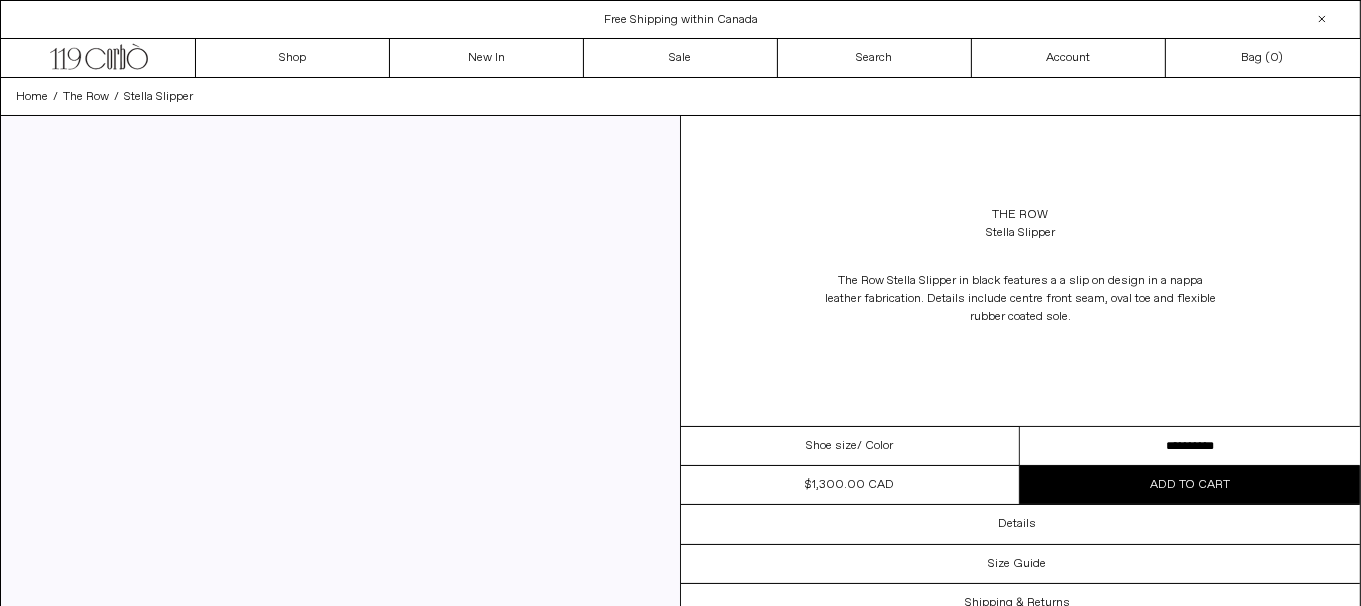 click on "**********" at bounding box center [1190, 446] 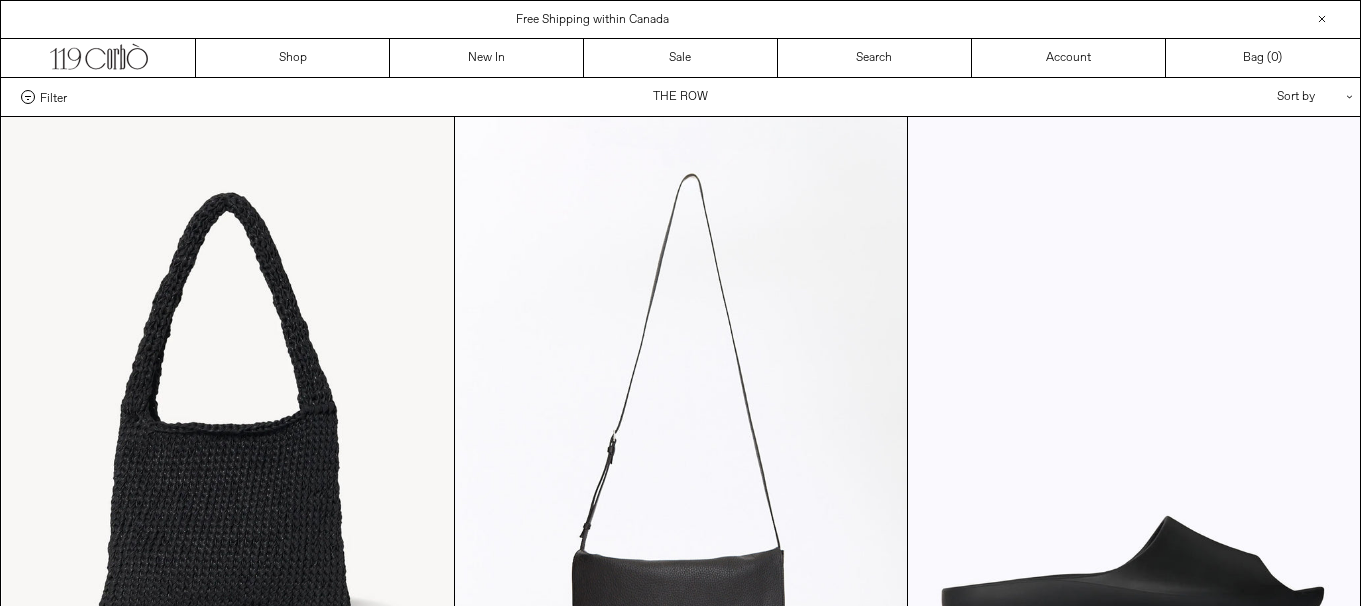 scroll, scrollTop: 1060, scrollLeft: 0, axis: vertical 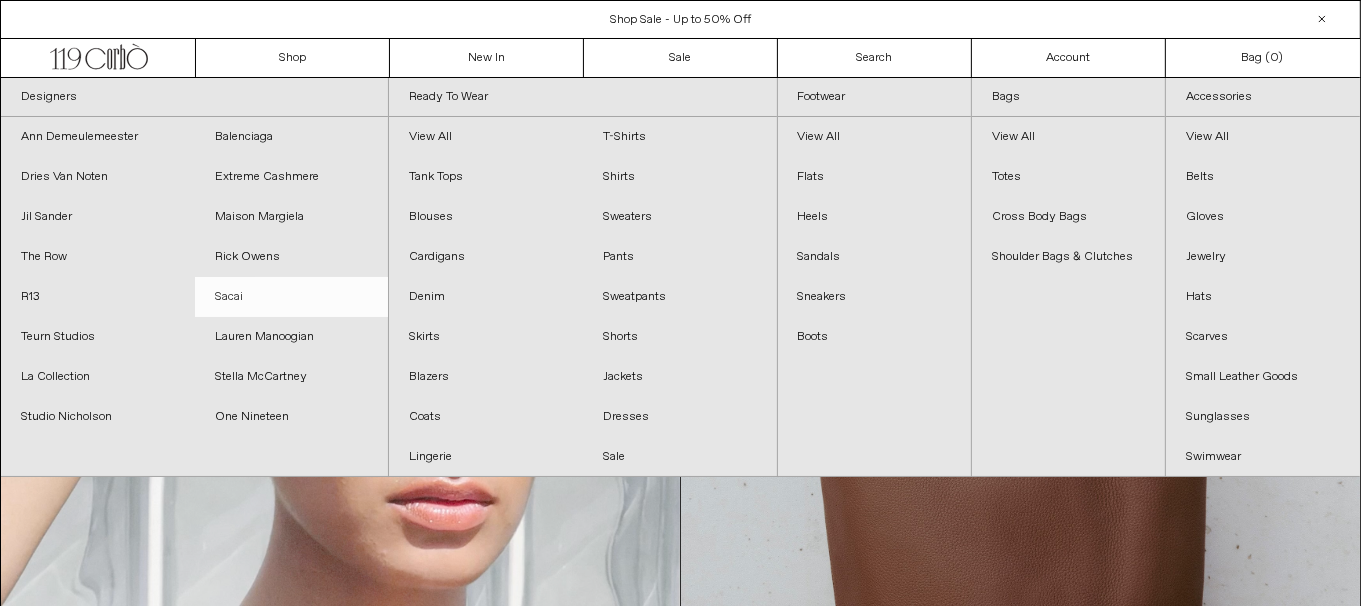 click on "Sacai" at bounding box center [292, 297] 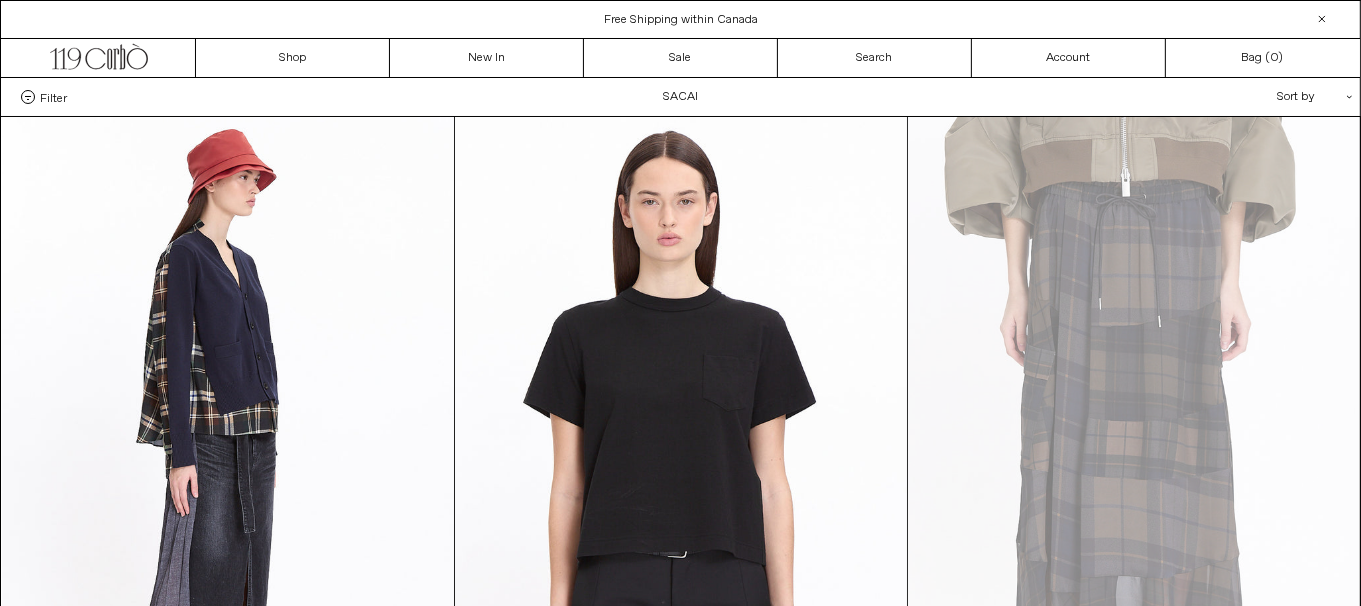 scroll, scrollTop: 0, scrollLeft: 0, axis: both 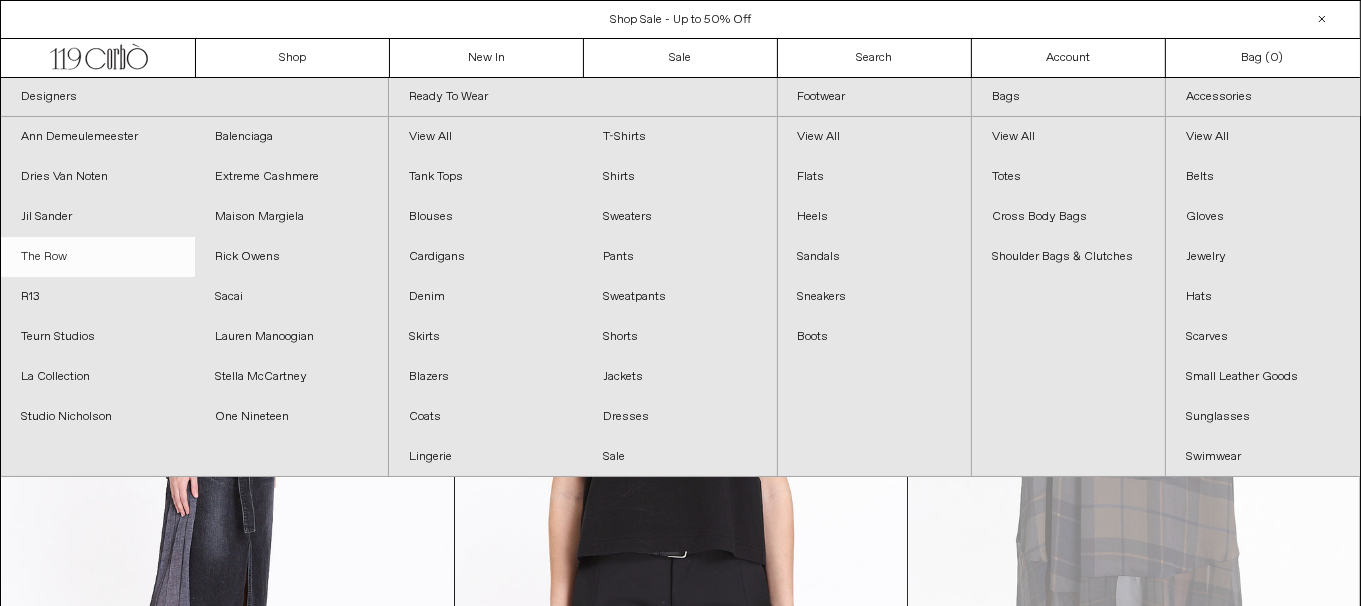 click on "The Row" at bounding box center [98, 257] 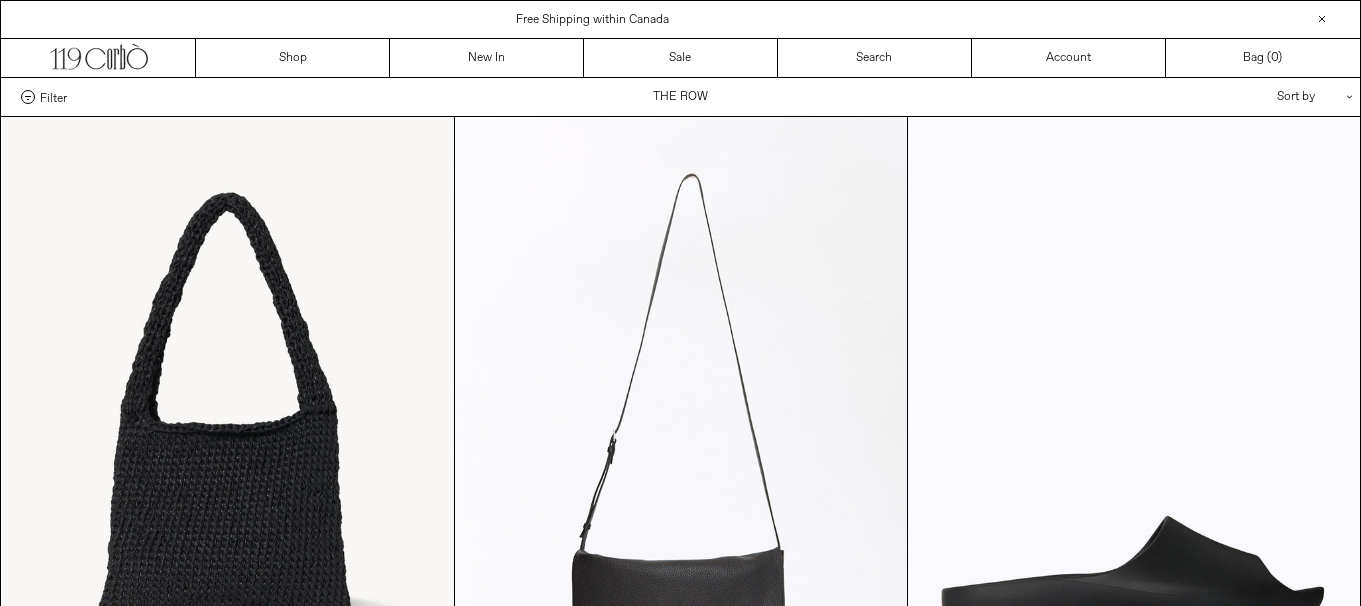 scroll, scrollTop: 0, scrollLeft: 0, axis: both 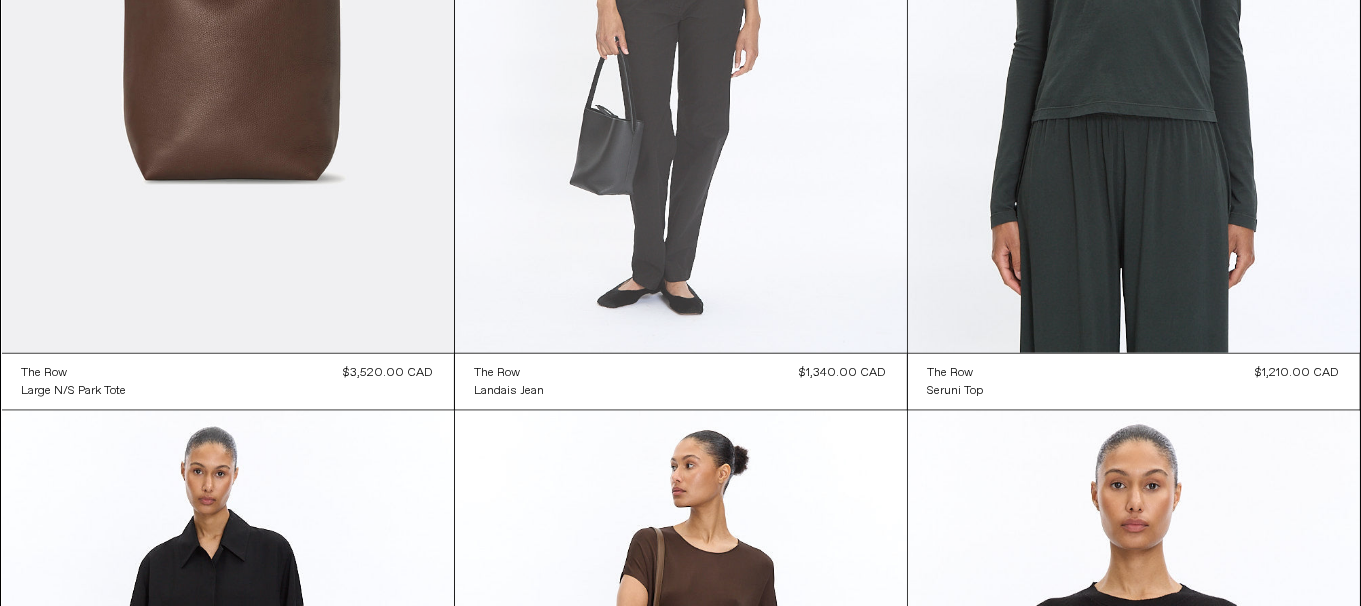 click at bounding box center (681, 14) 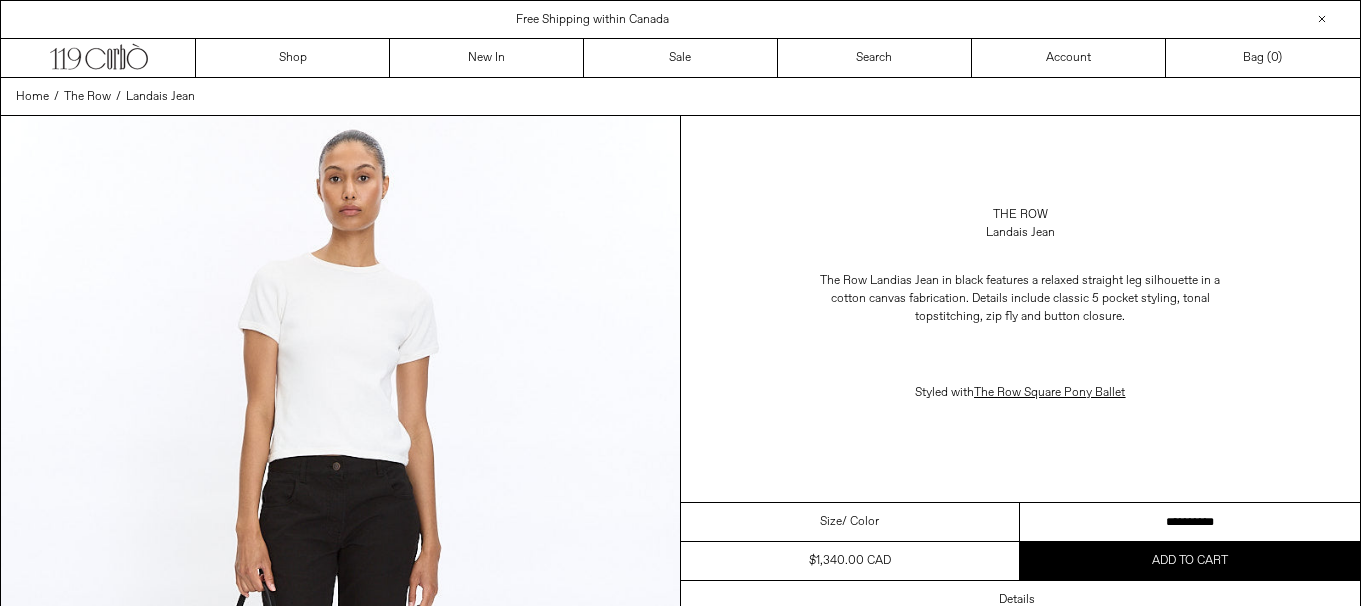 scroll, scrollTop: 0, scrollLeft: 0, axis: both 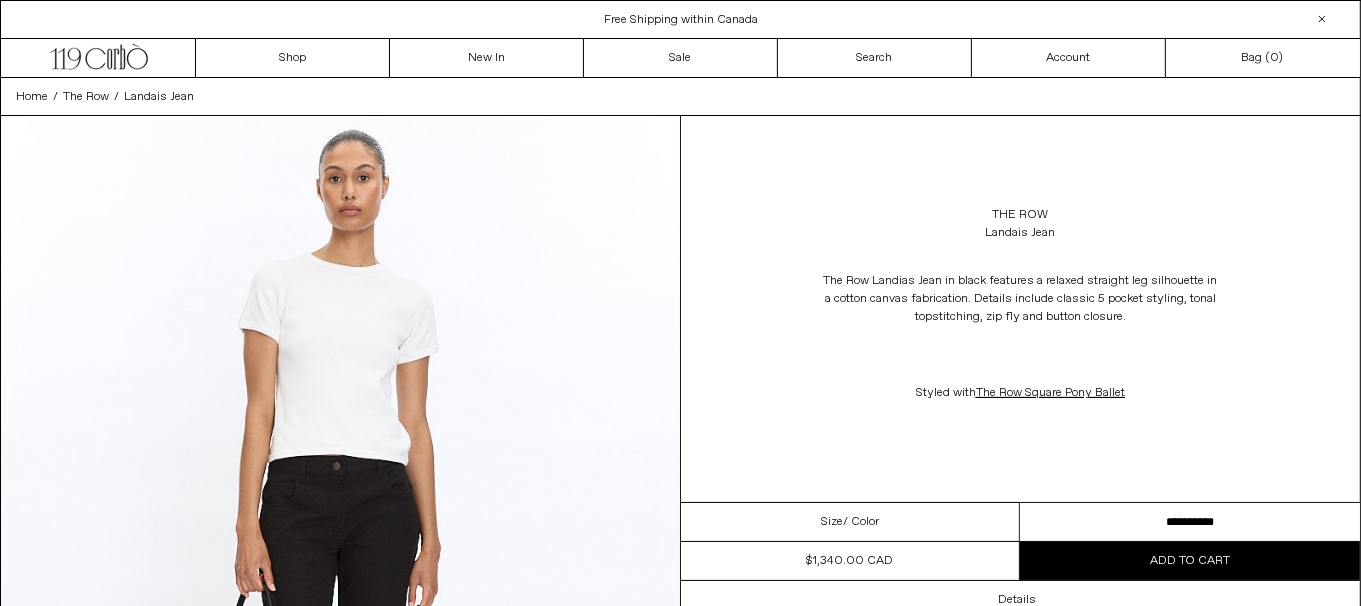 click on "**********" at bounding box center (1190, 522) 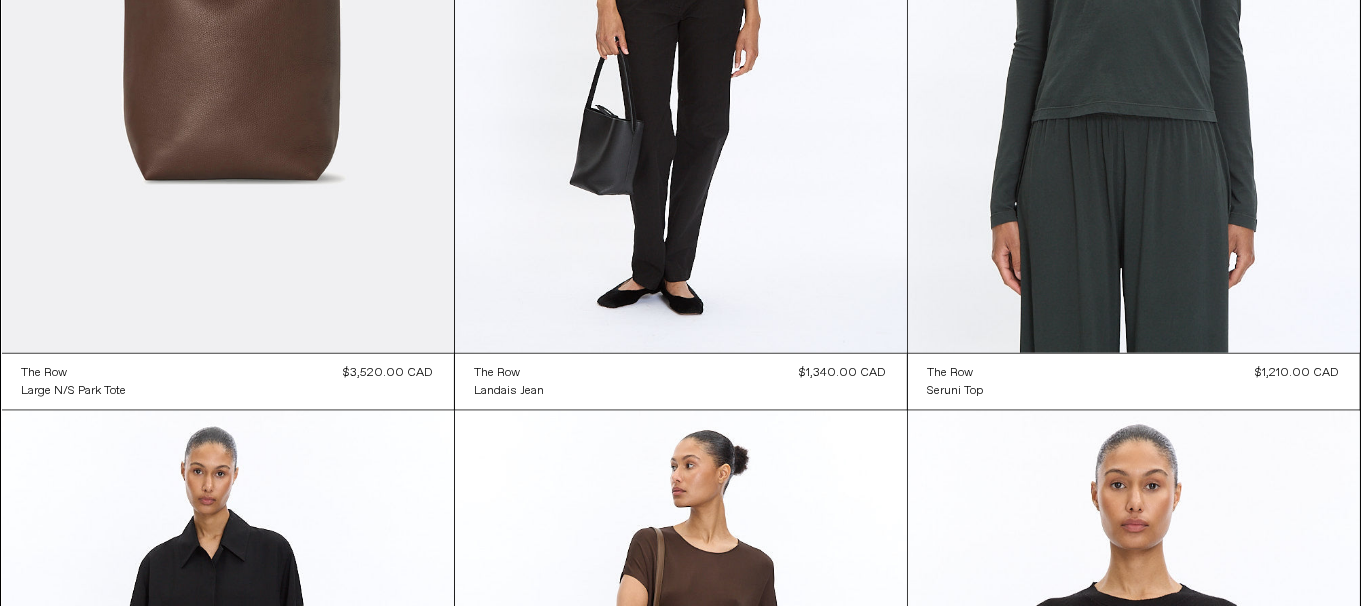 scroll, scrollTop: 0, scrollLeft: 0, axis: both 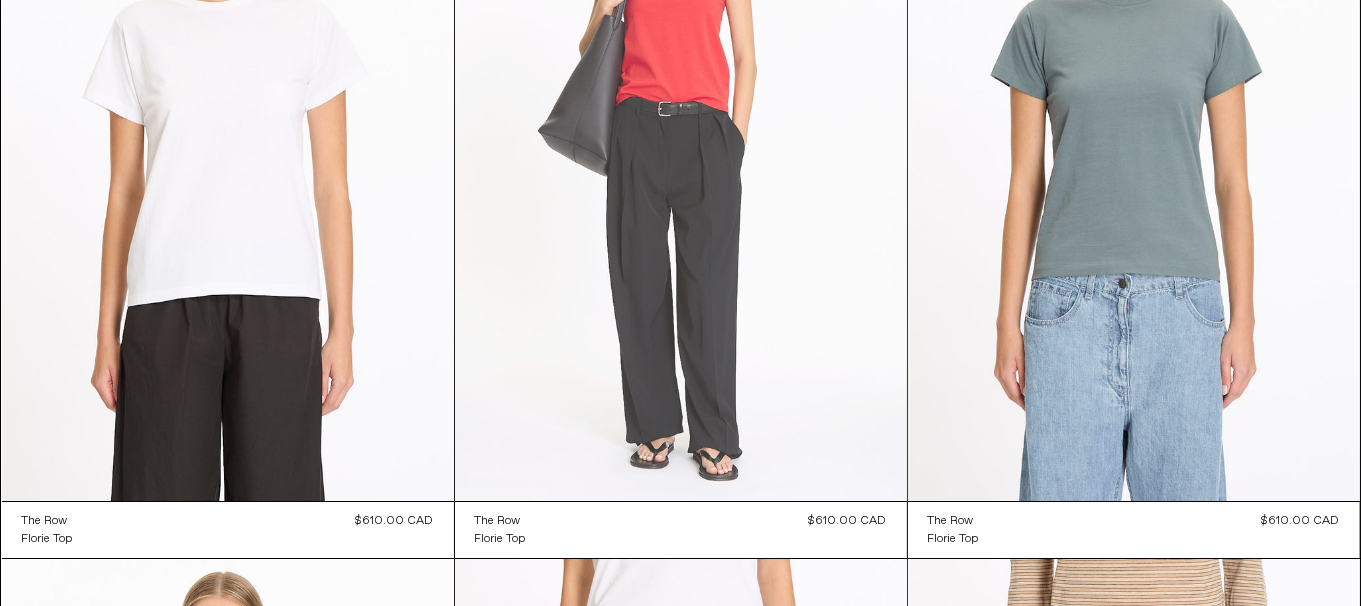 click at bounding box center (681, 162) 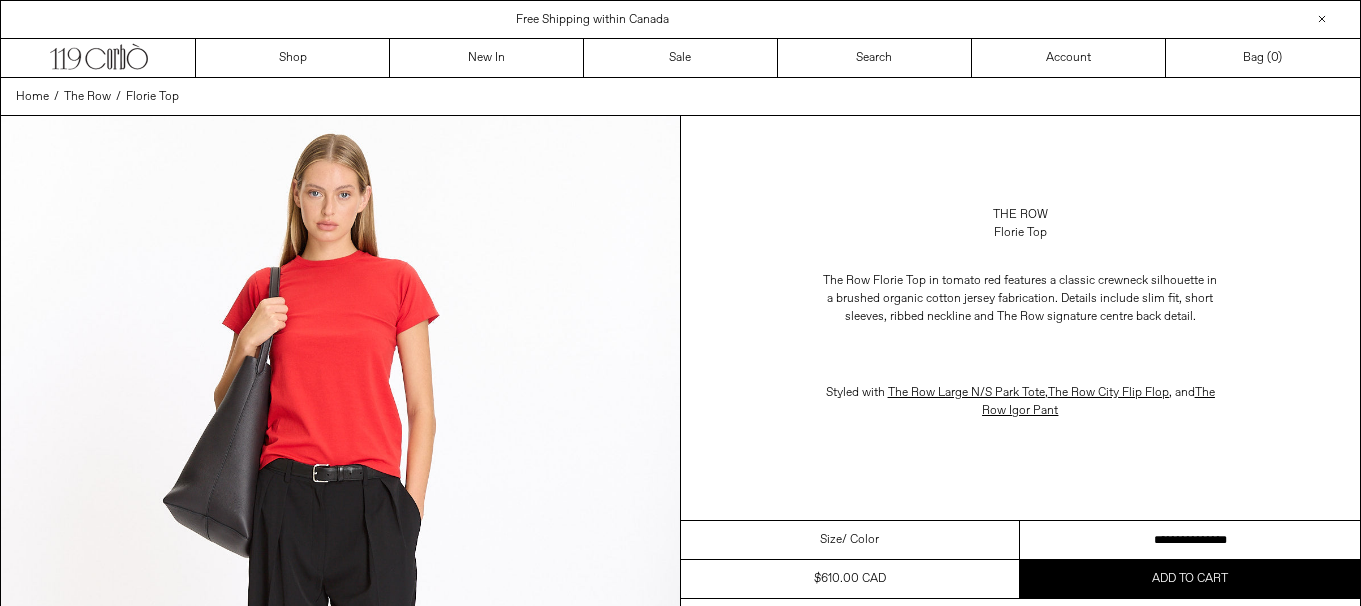 scroll, scrollTop: 0, scrollLeft: 0, axis: both 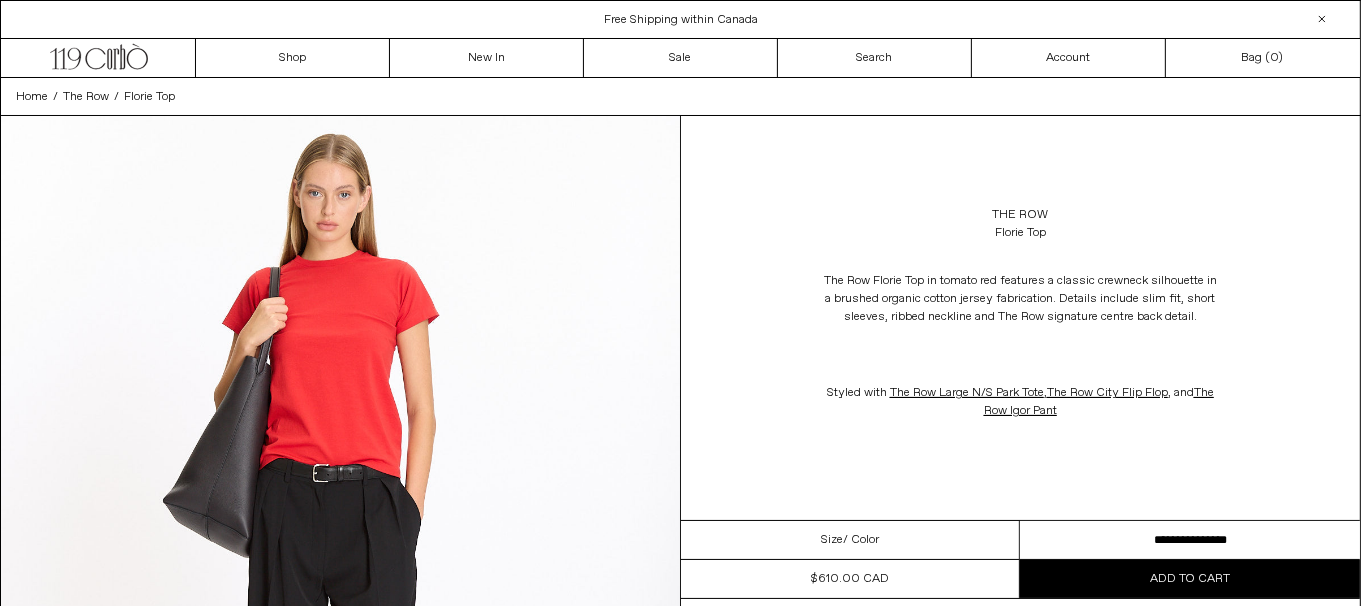 click on "**********" at bounding box center (1190, 540) 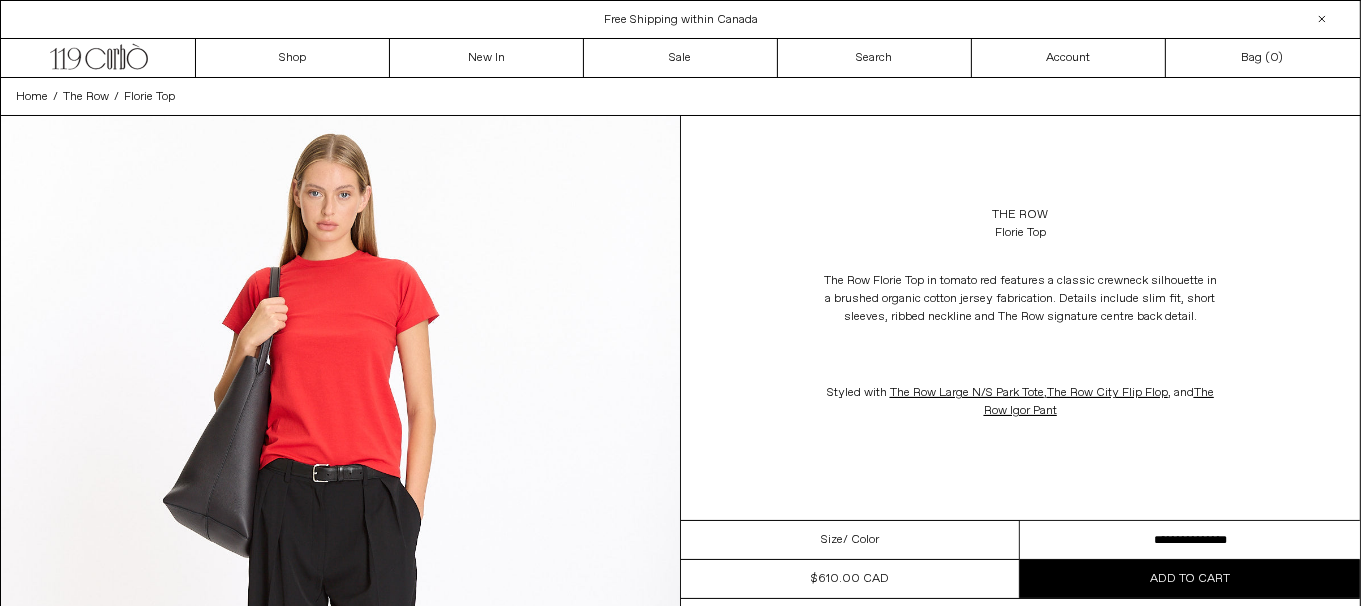 scroll, scrollTop: 0, scrollLeft: 0, axis: both 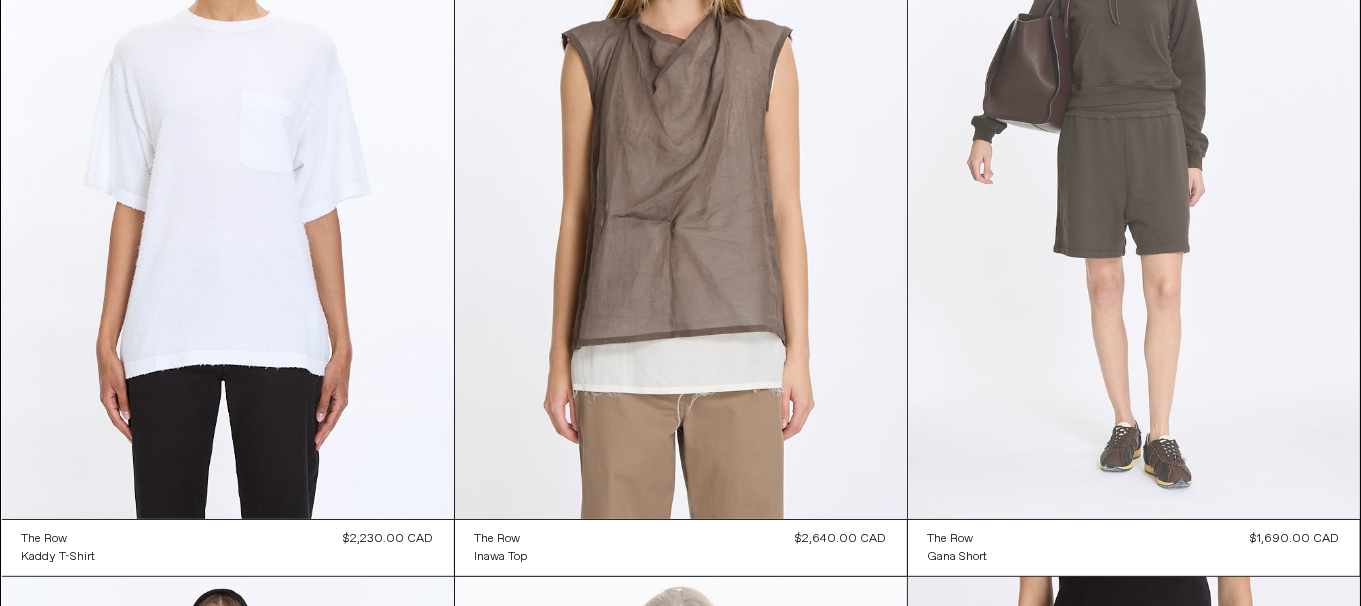 click at bounding box center (1134, 180) 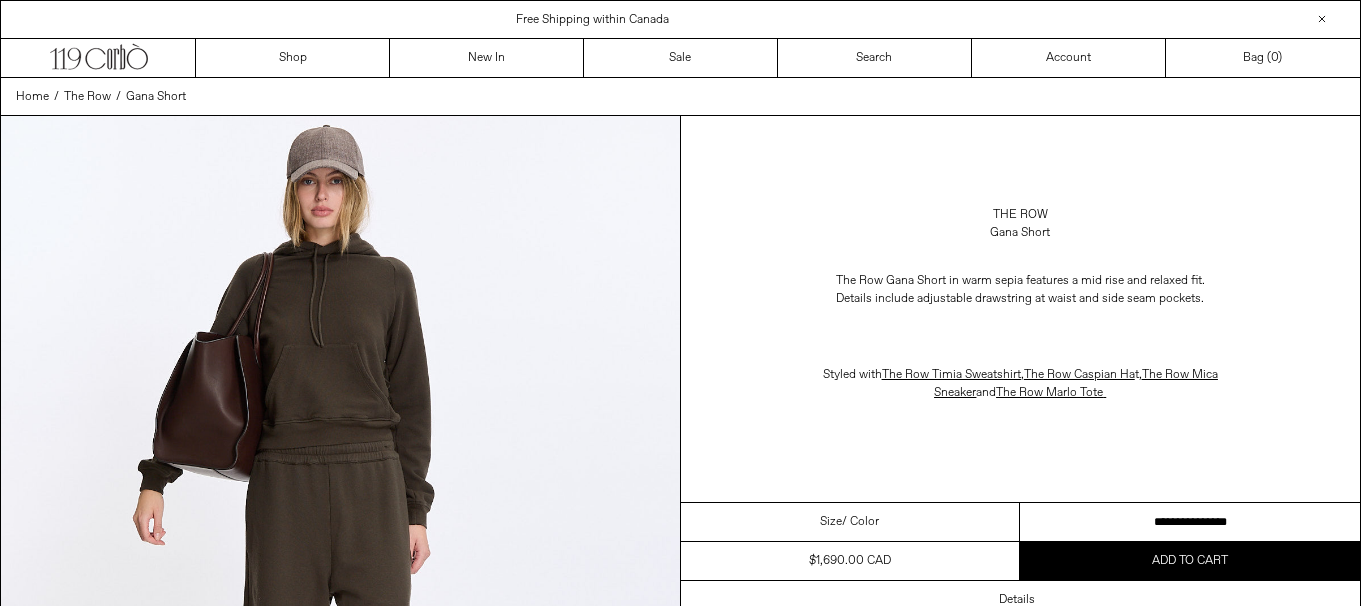 scroll, scrollTop: 0, scrollLeft: 0, axis: both 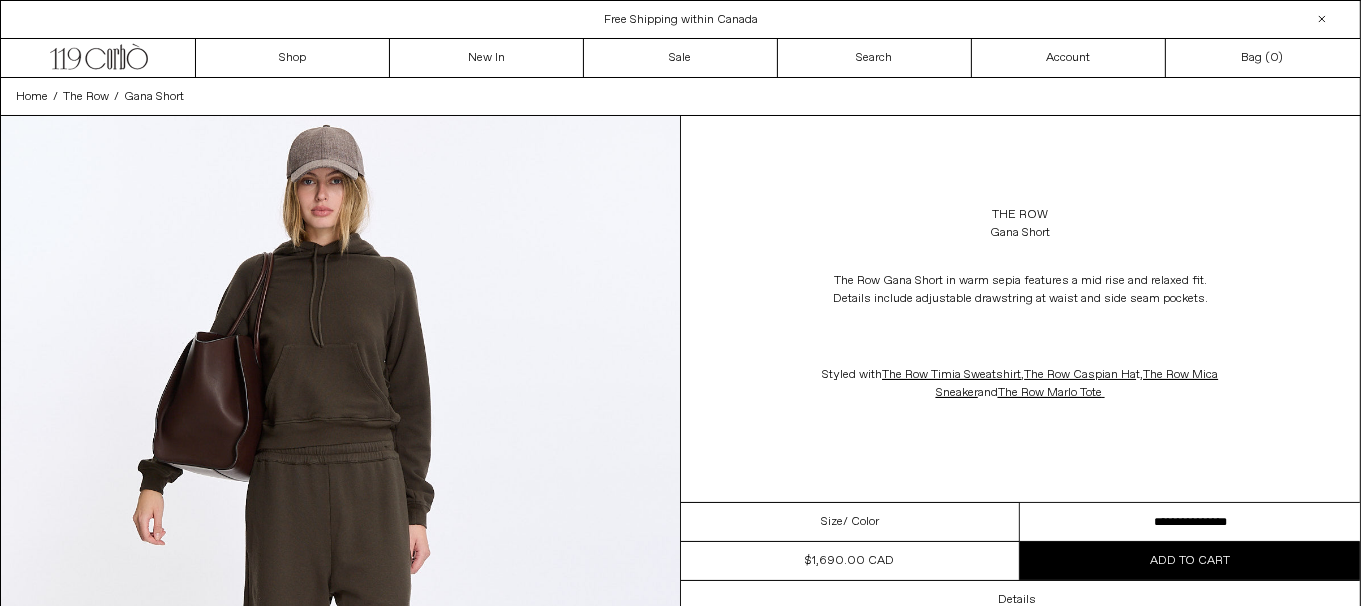 click on "**********" at bounding box center (1190, 522) 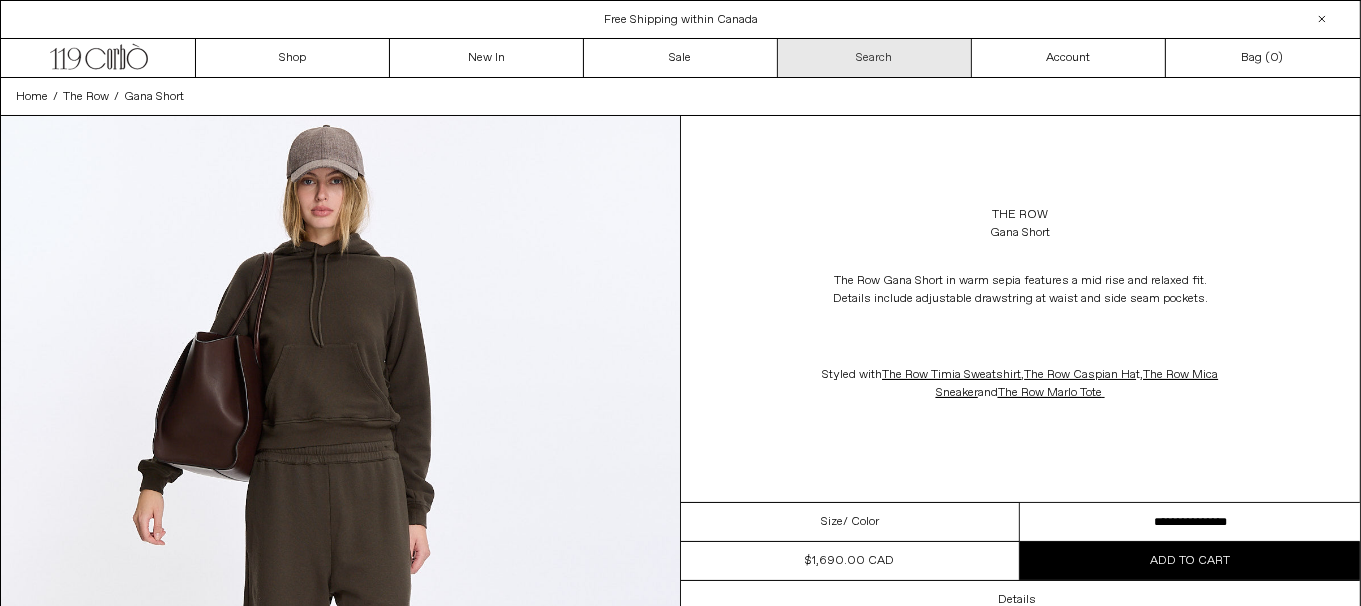 scroll, scrollTop: 0, scrollLeft: 0, axis: both 